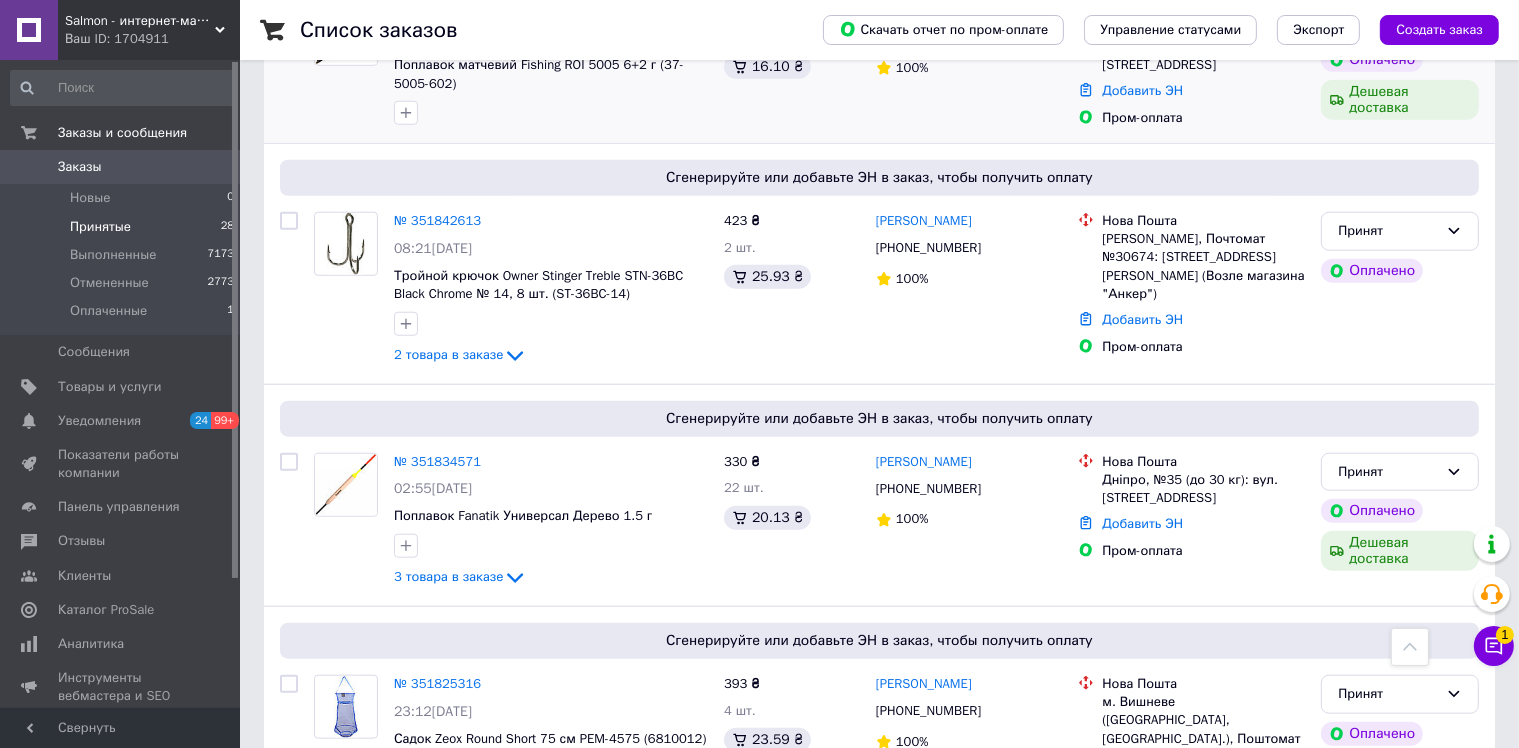 scroll, scrollTop: 2000, scrollLeft: 0, axis: vertical 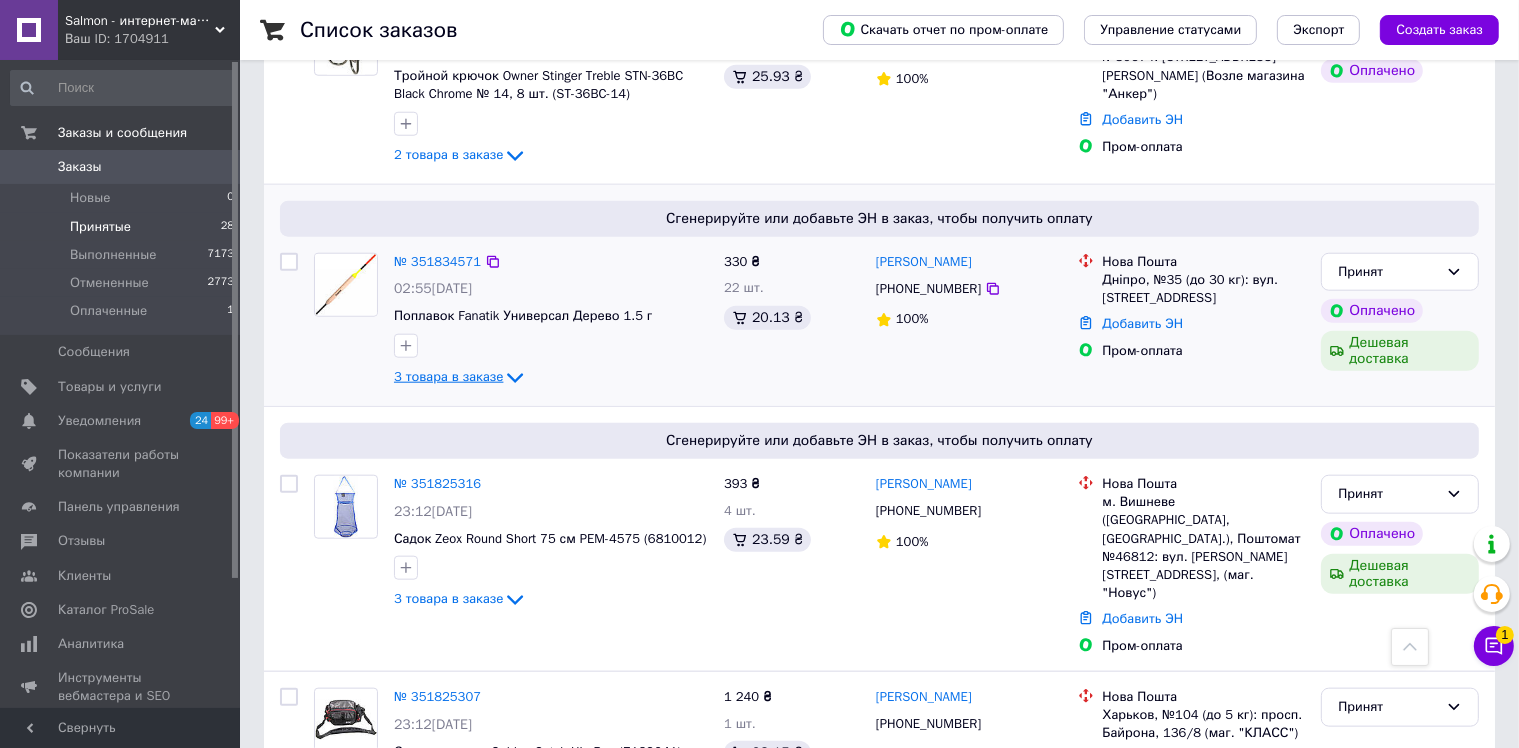 click 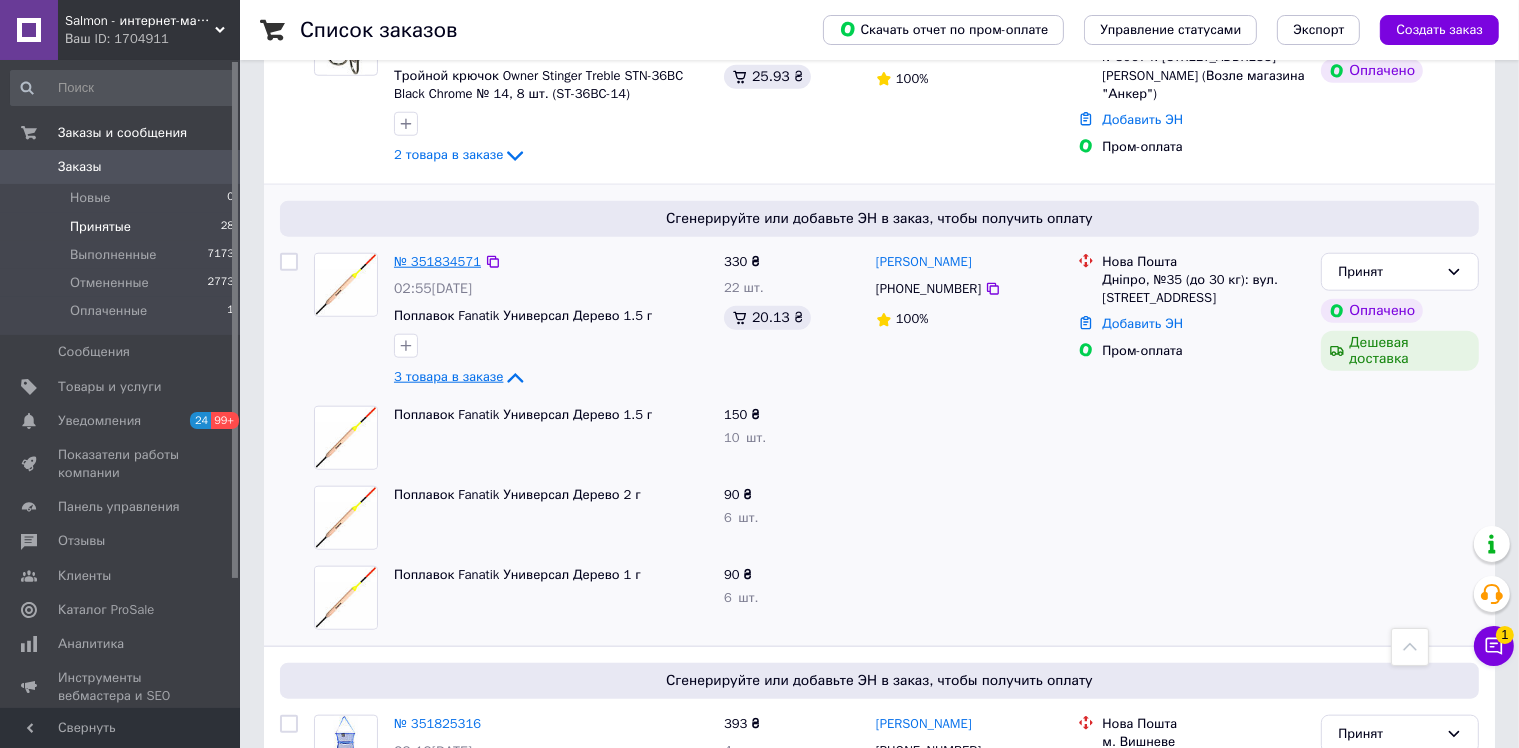 click on "№ 351834571" at bounding box center [437, 261] 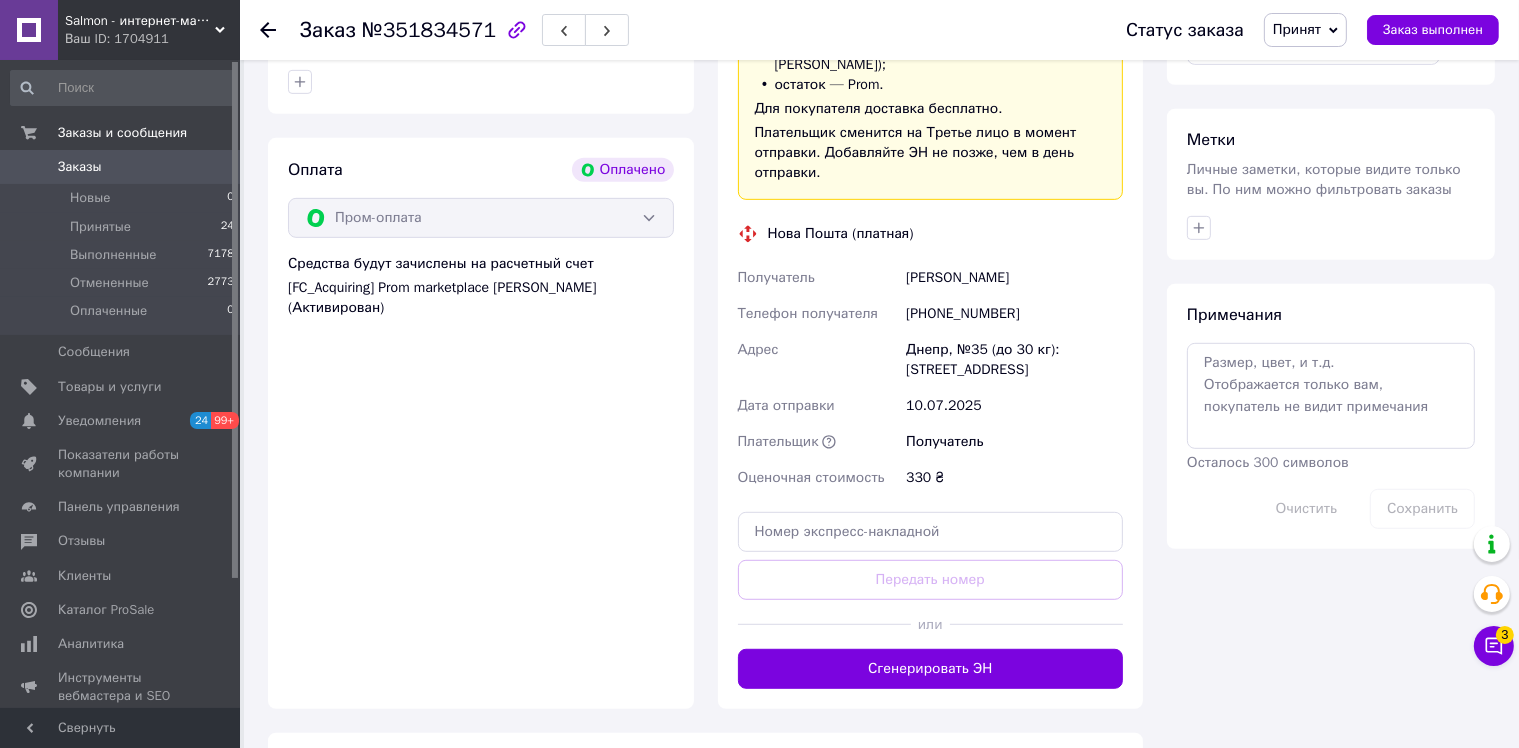 scroll, scrollTop: 1066, scrollLeft: 0, axis: vertical 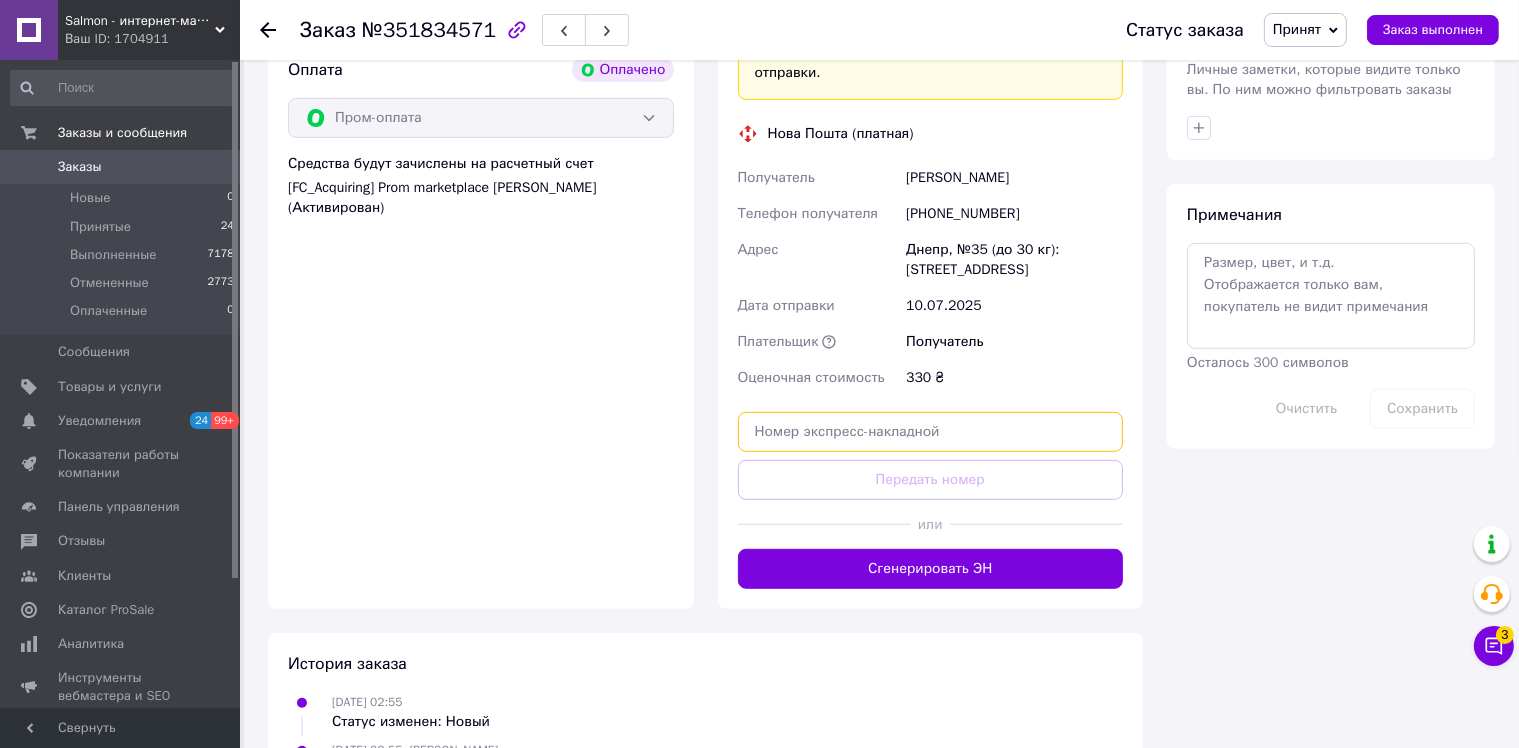 click at bounding box center (931, 432) 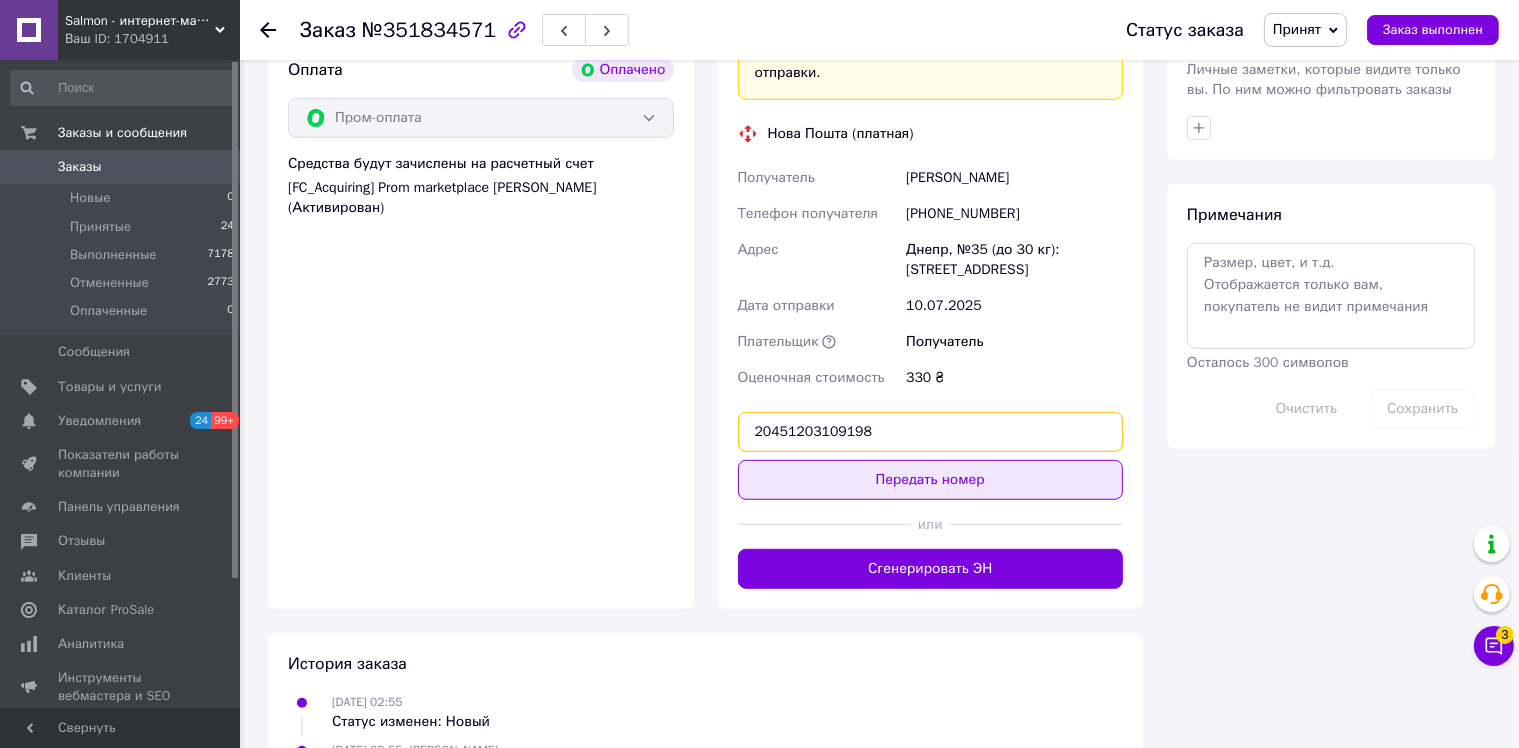 type on "20451203109198" 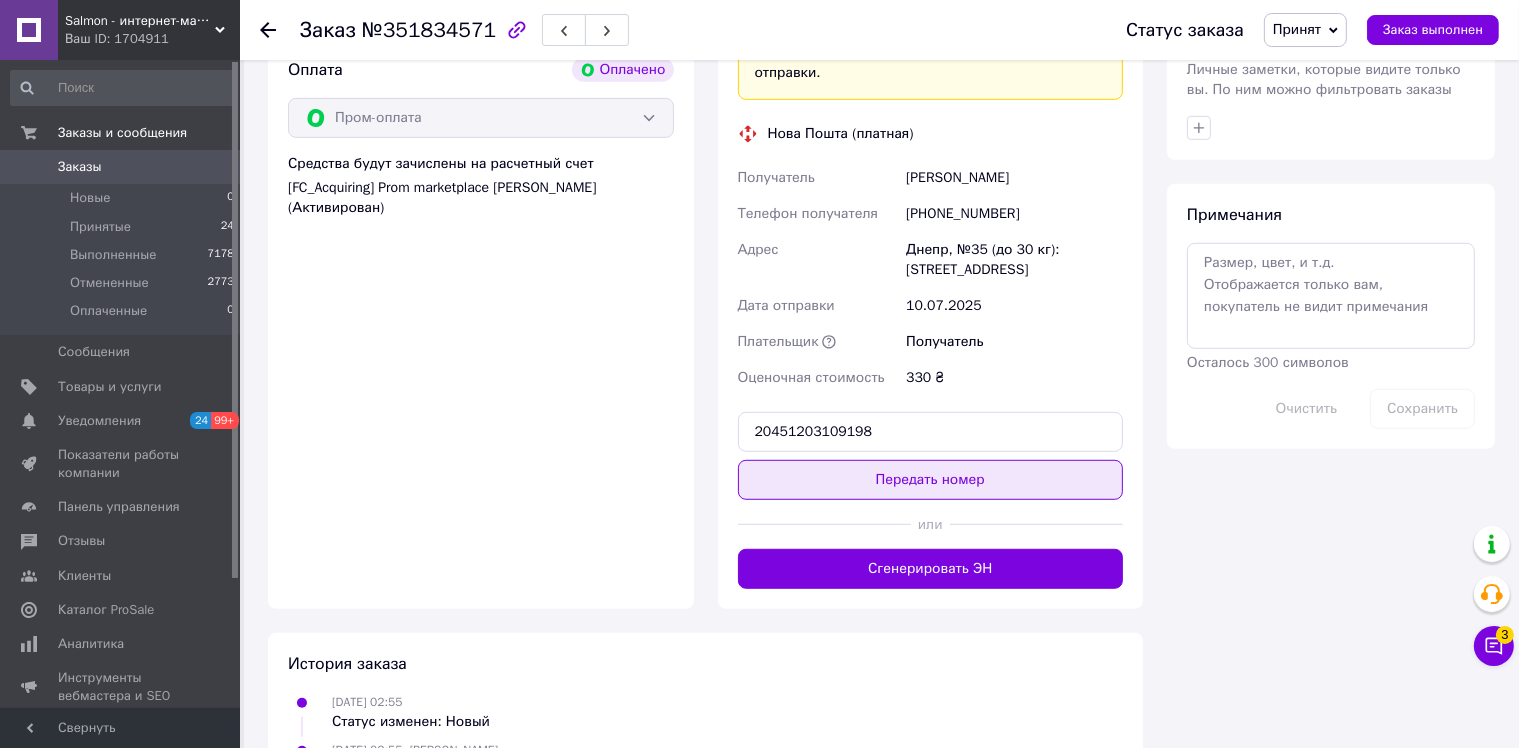 click on "Передать номер" at bounding box center [931, 480] 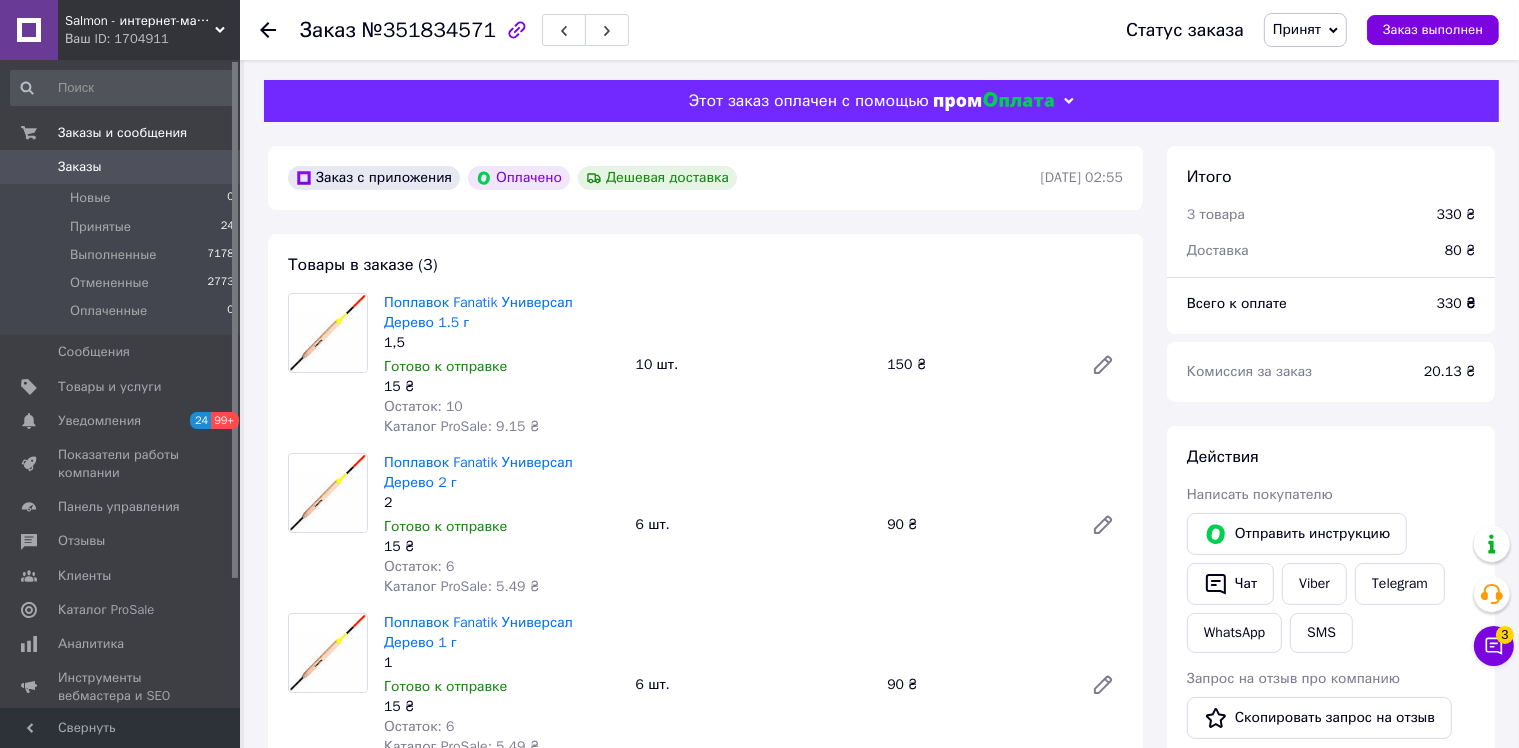 scroll, scrollTop: 100, scrollLeft: 0, axis: vertical 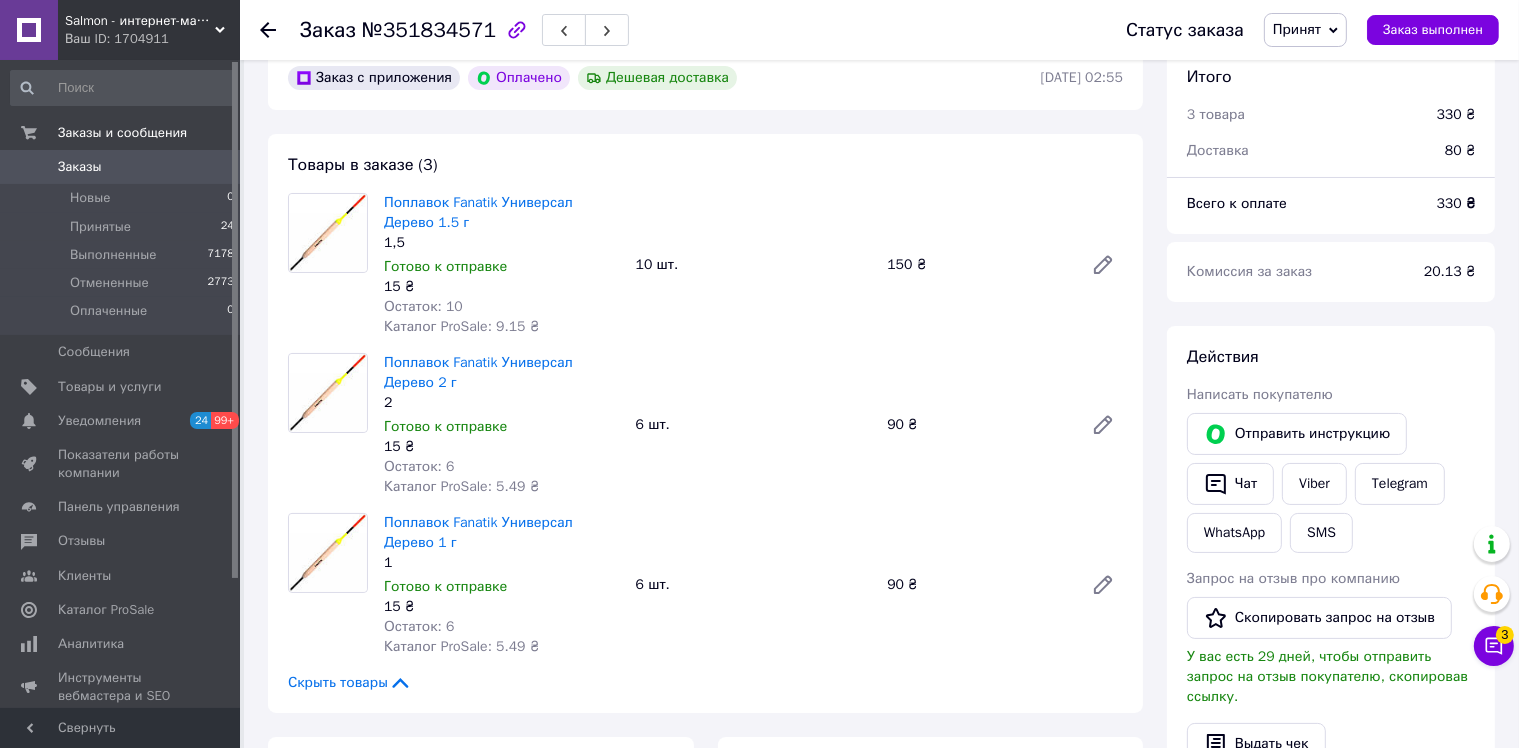 click on "Заказы" at bounding box center (80, 167) 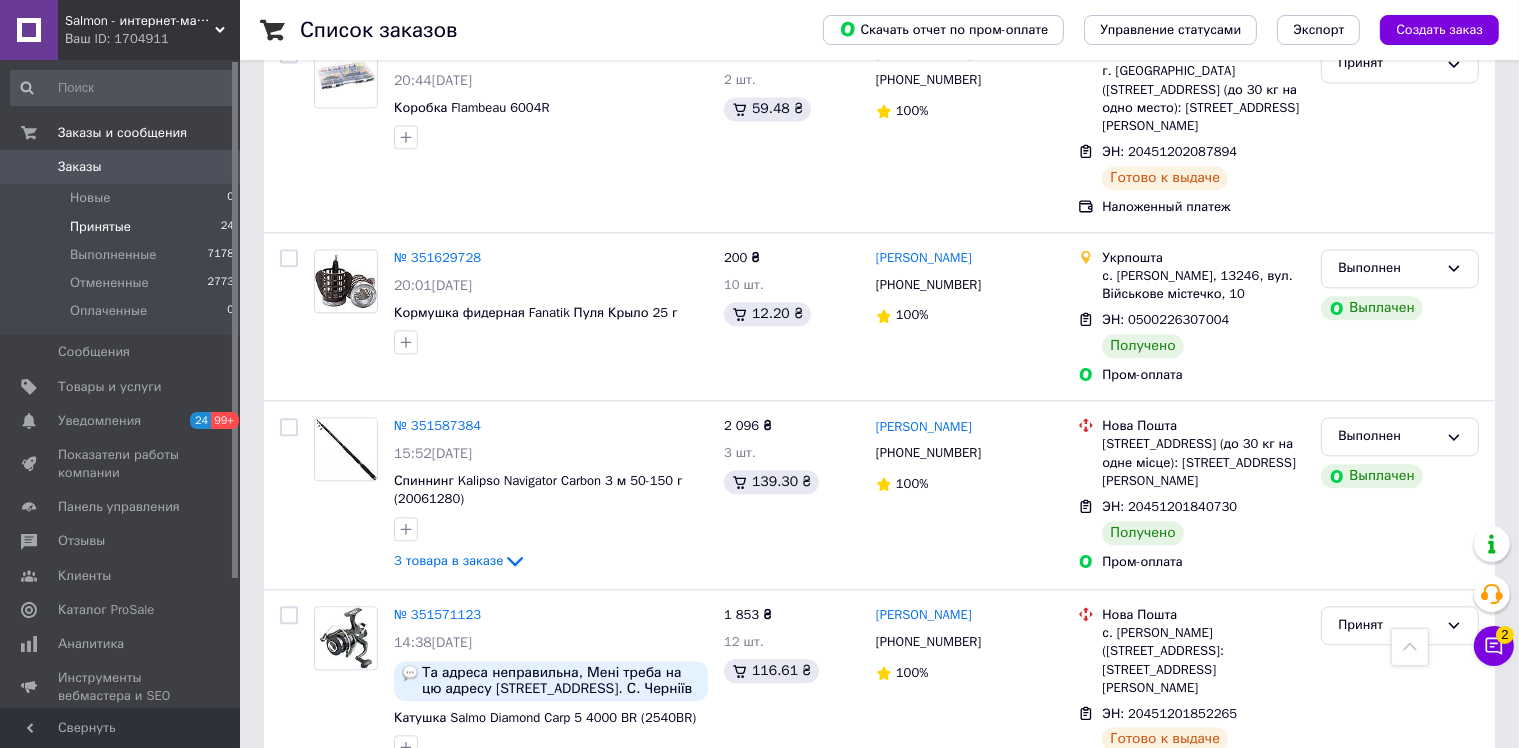 drag, startPoint x: 100, startPoint y: 226, endPoint x: 744, endPoint y: 260, distance: 644.8969 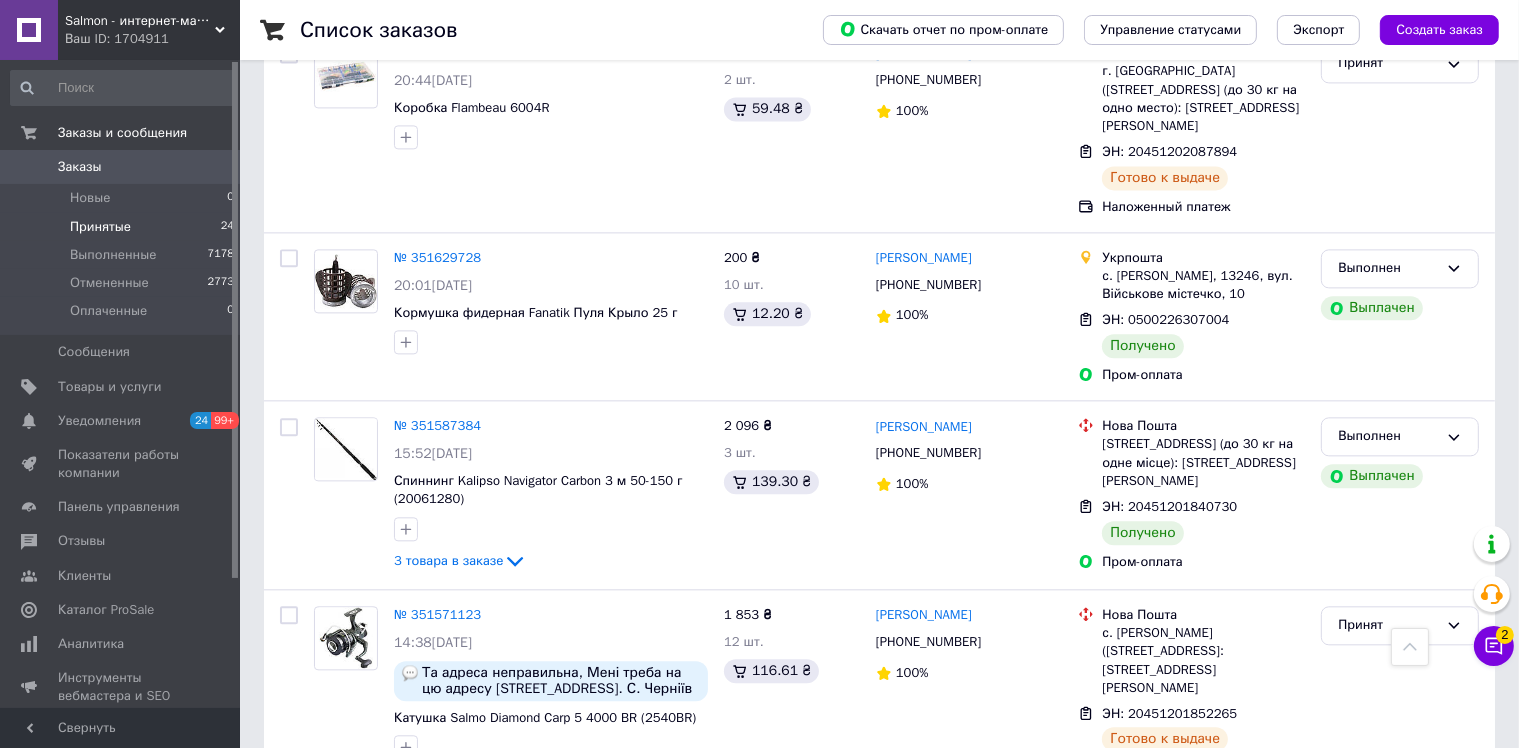 click on "Принятые" at bounding box center (100, 227) 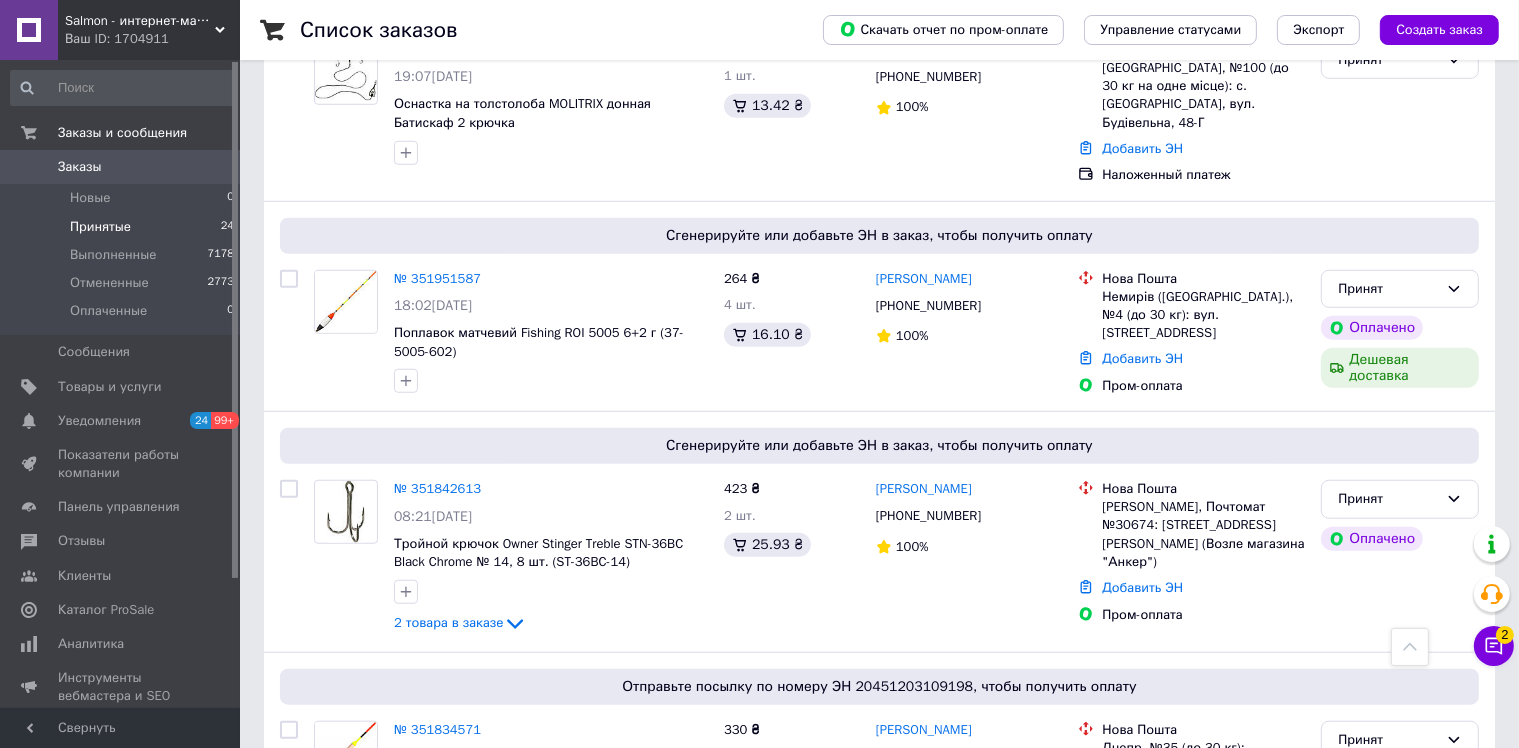 scroll, scrollTop: 1600, scrollLeft: 0, axis: vertical 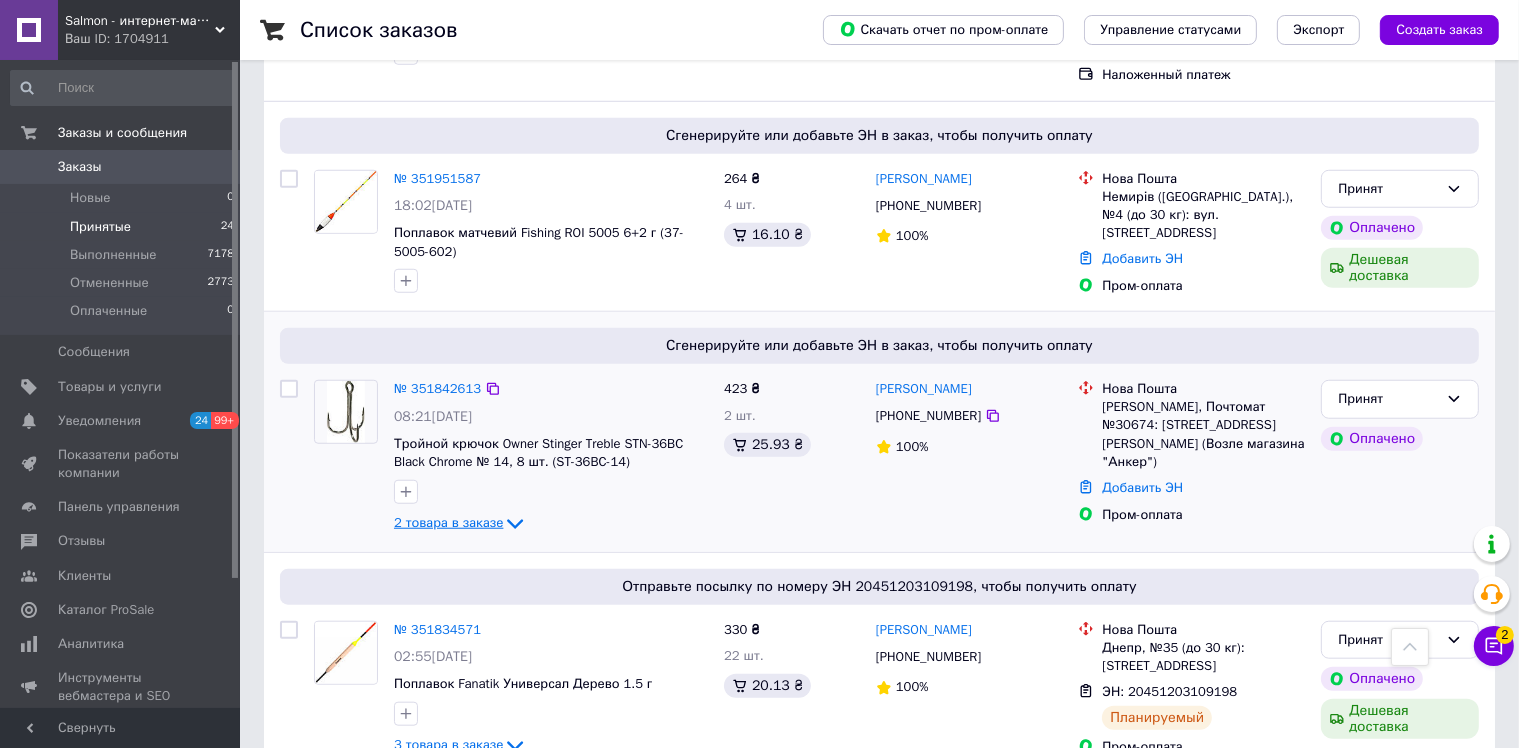 click on "2 товара в заказе" at bounding box center (448, 523) 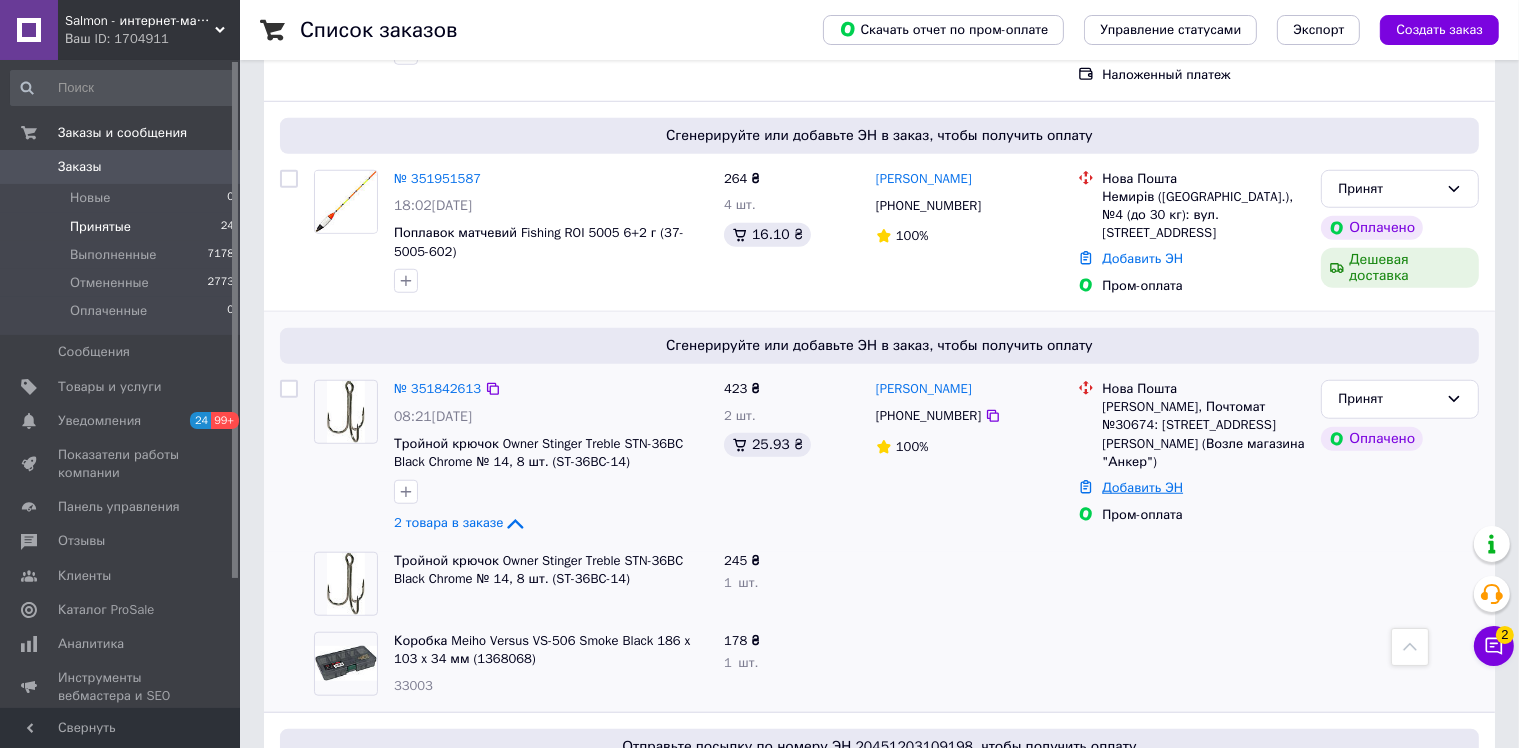 click on "Добавить ЭН" at bounding box center [1142, 487] 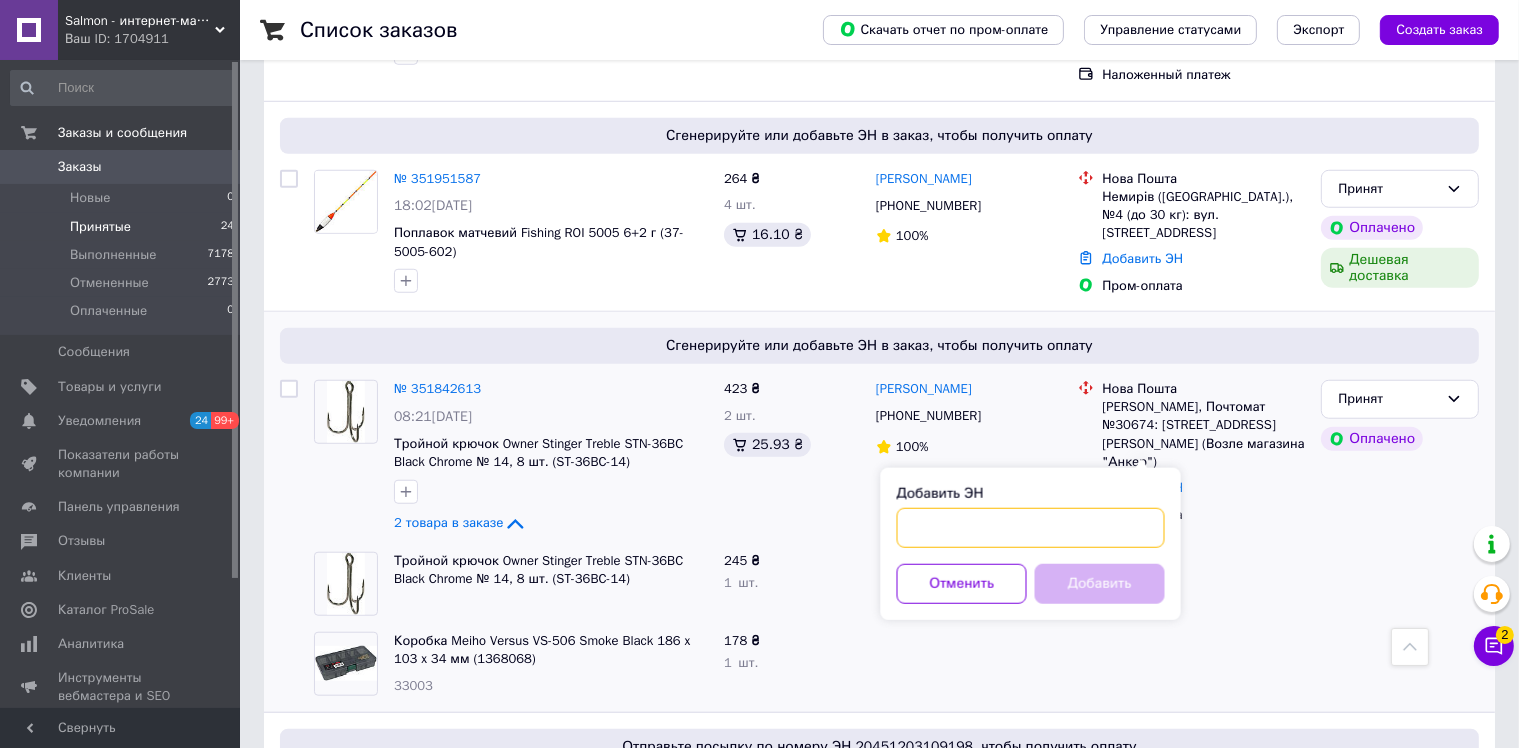 click on "Добавить ЭН" at bounding box center [1031, 528] 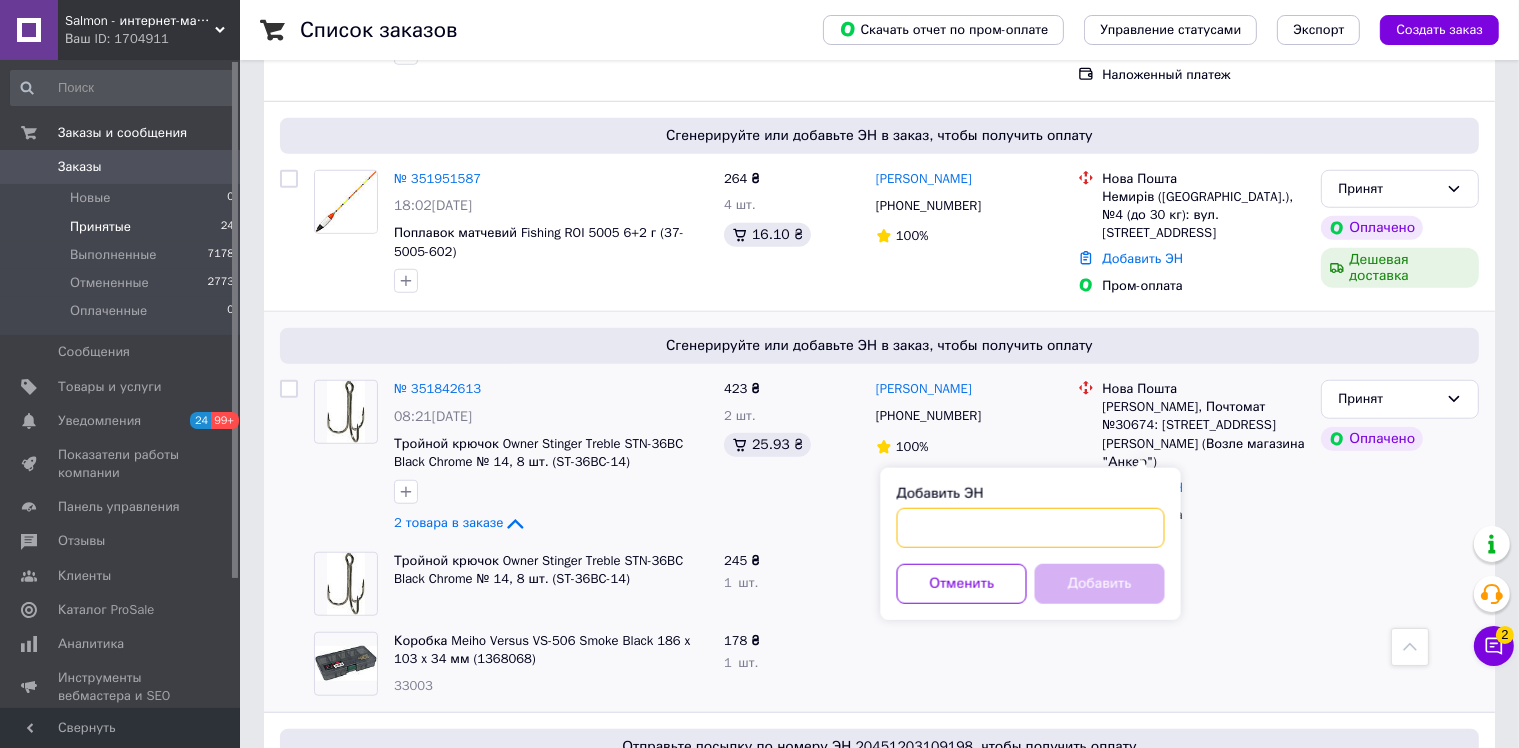 paste on "20451203130652" 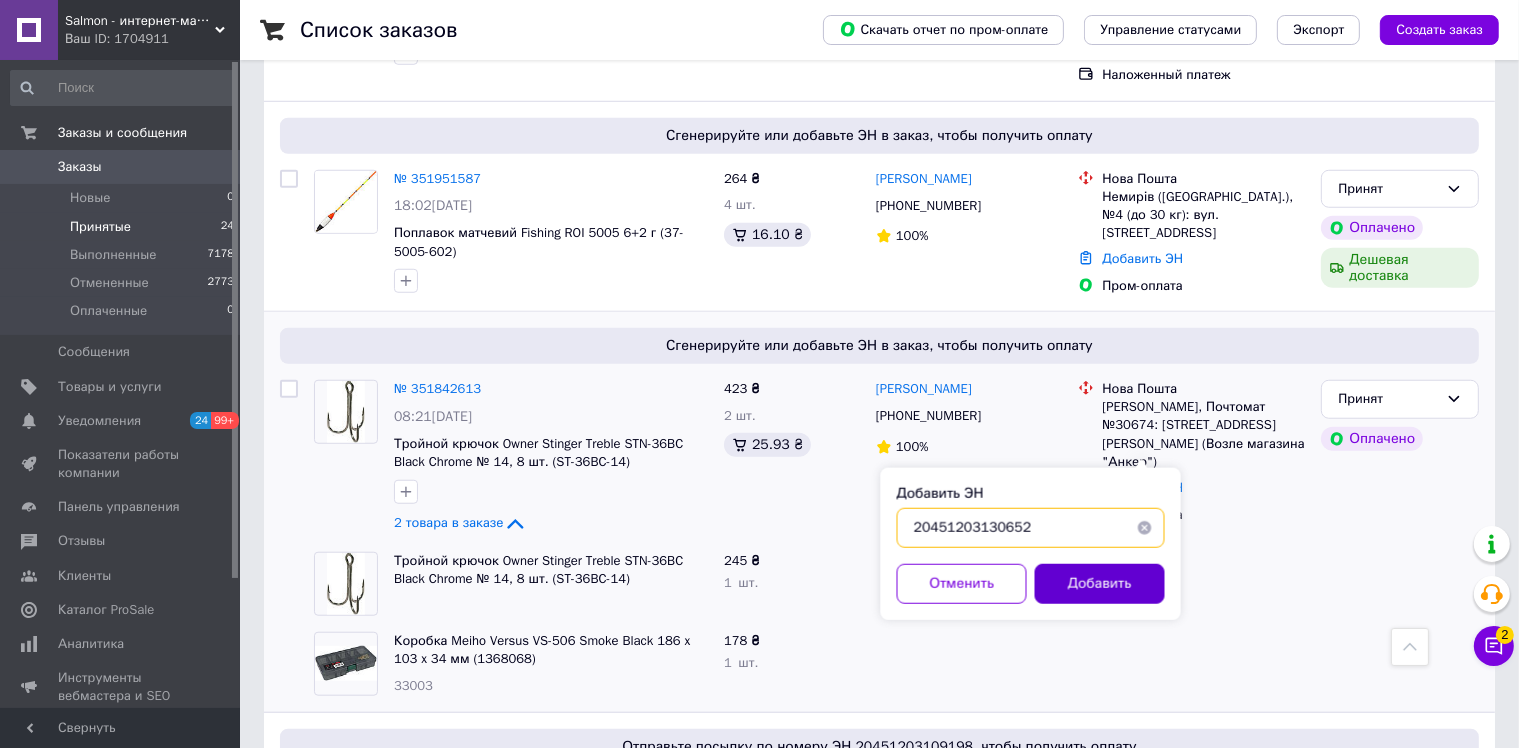 type on "20451203130652" 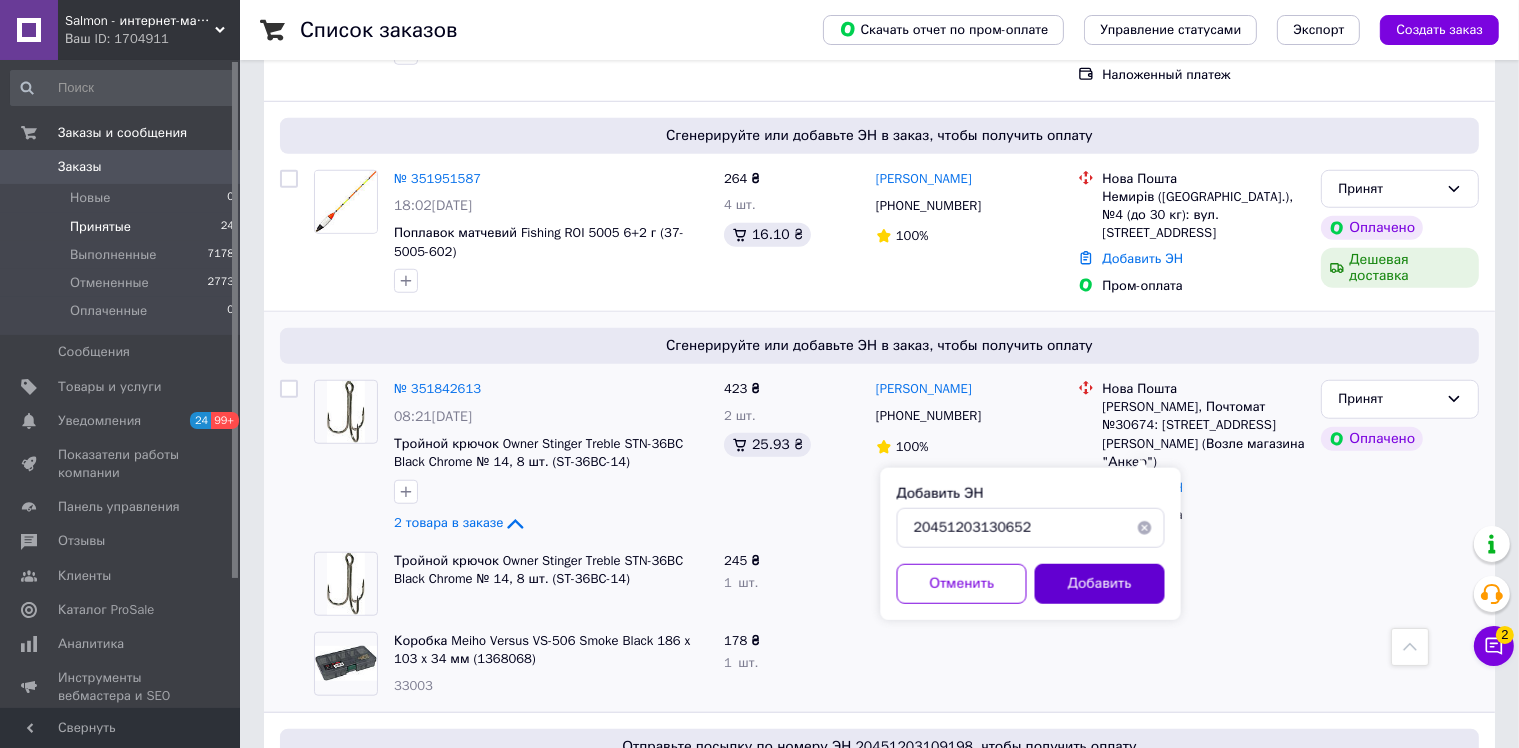 click on "Добавить" at bounding box center [1100, 584] 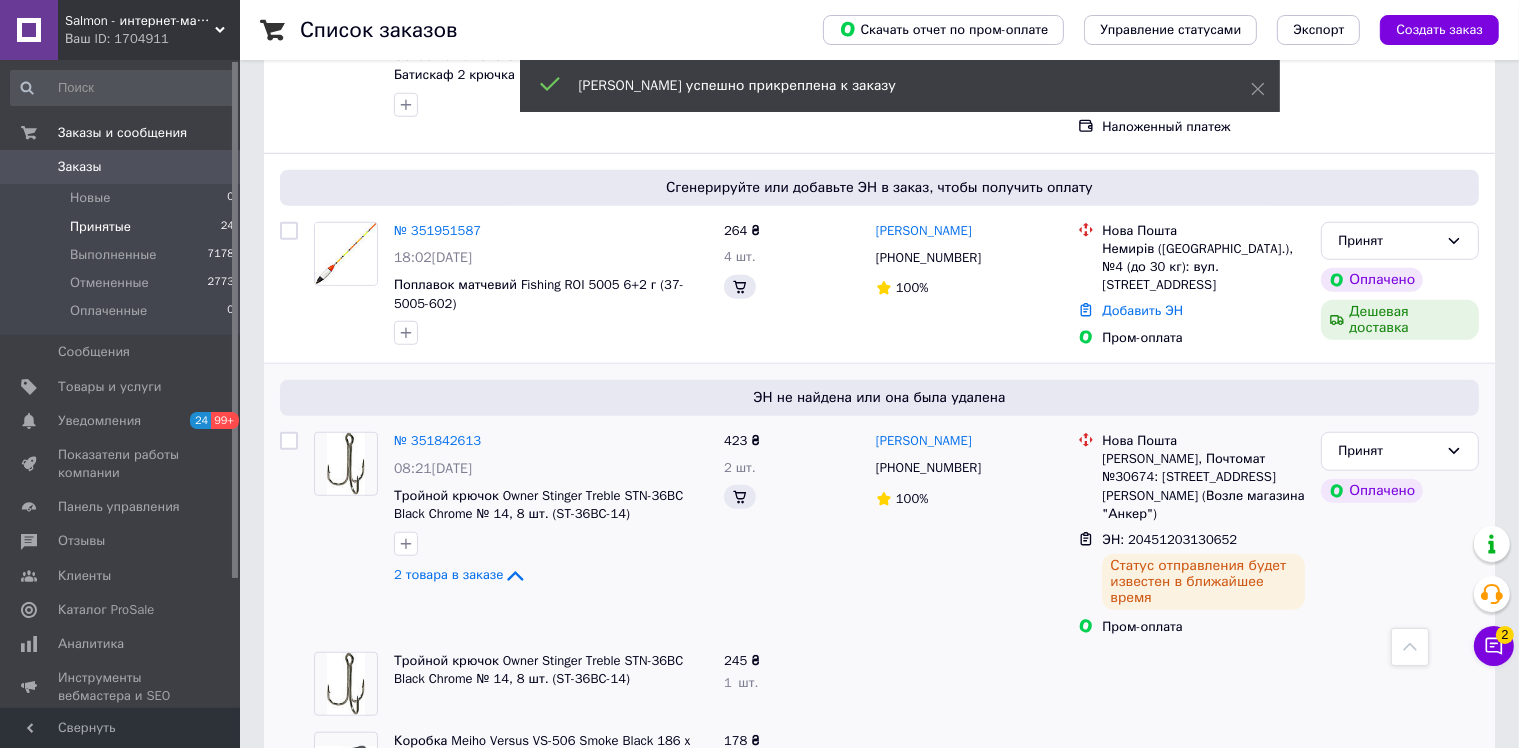 scroll, scrollTop: 1600, scrollLeft: 0, axis: vertical 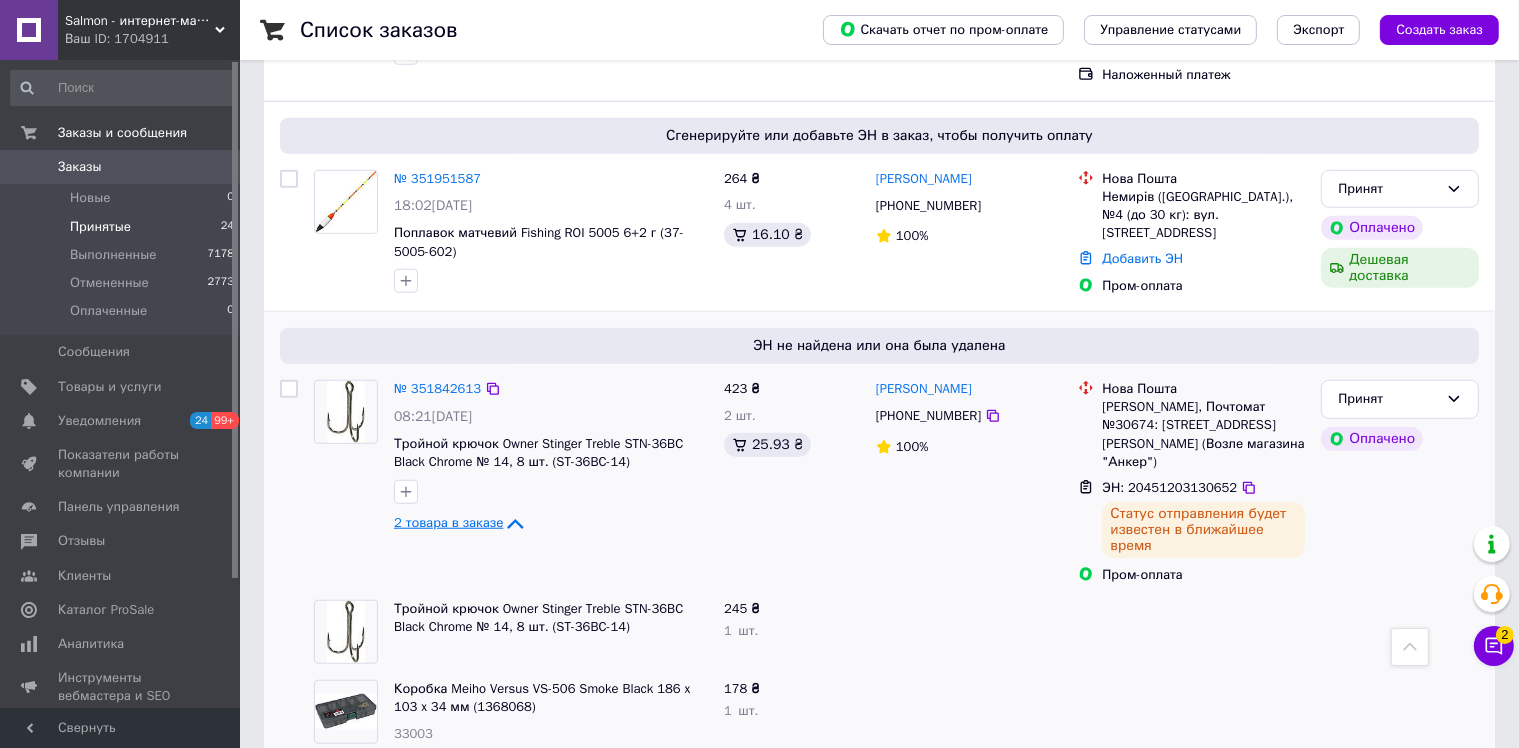 click 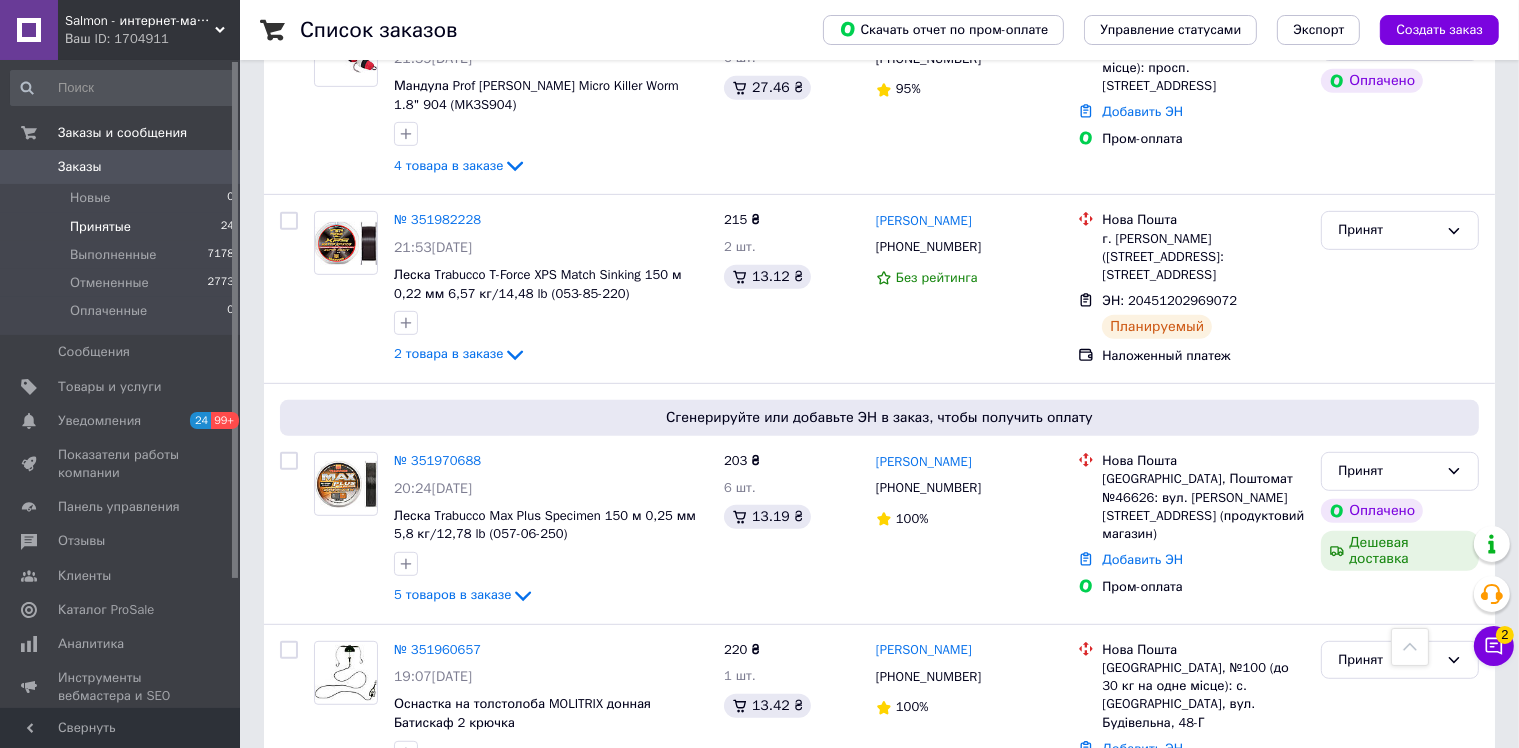 scroll, scrollTop: 500, scrollLeft: 0, axis: vertical 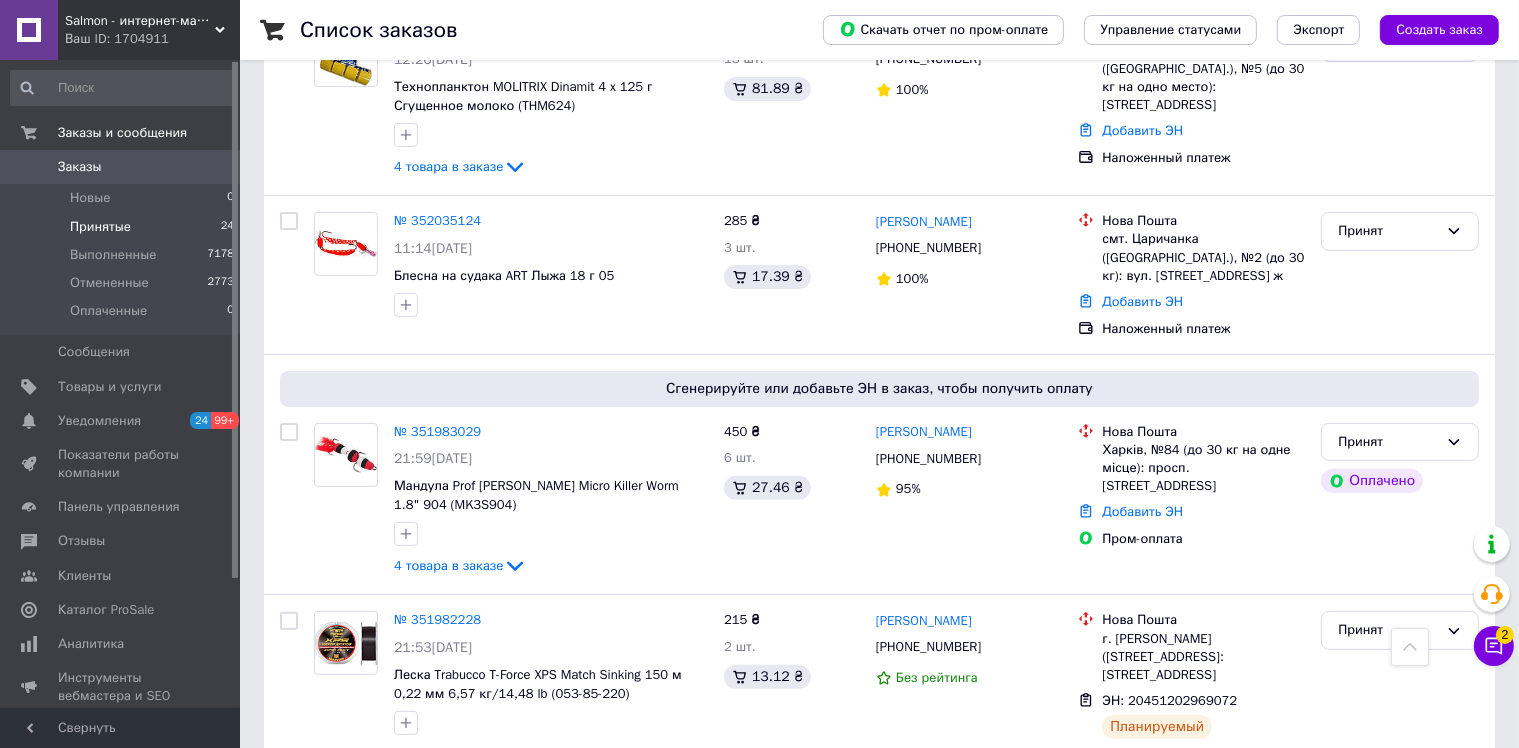 click on "Принятые" at bounding box center (100, 227) 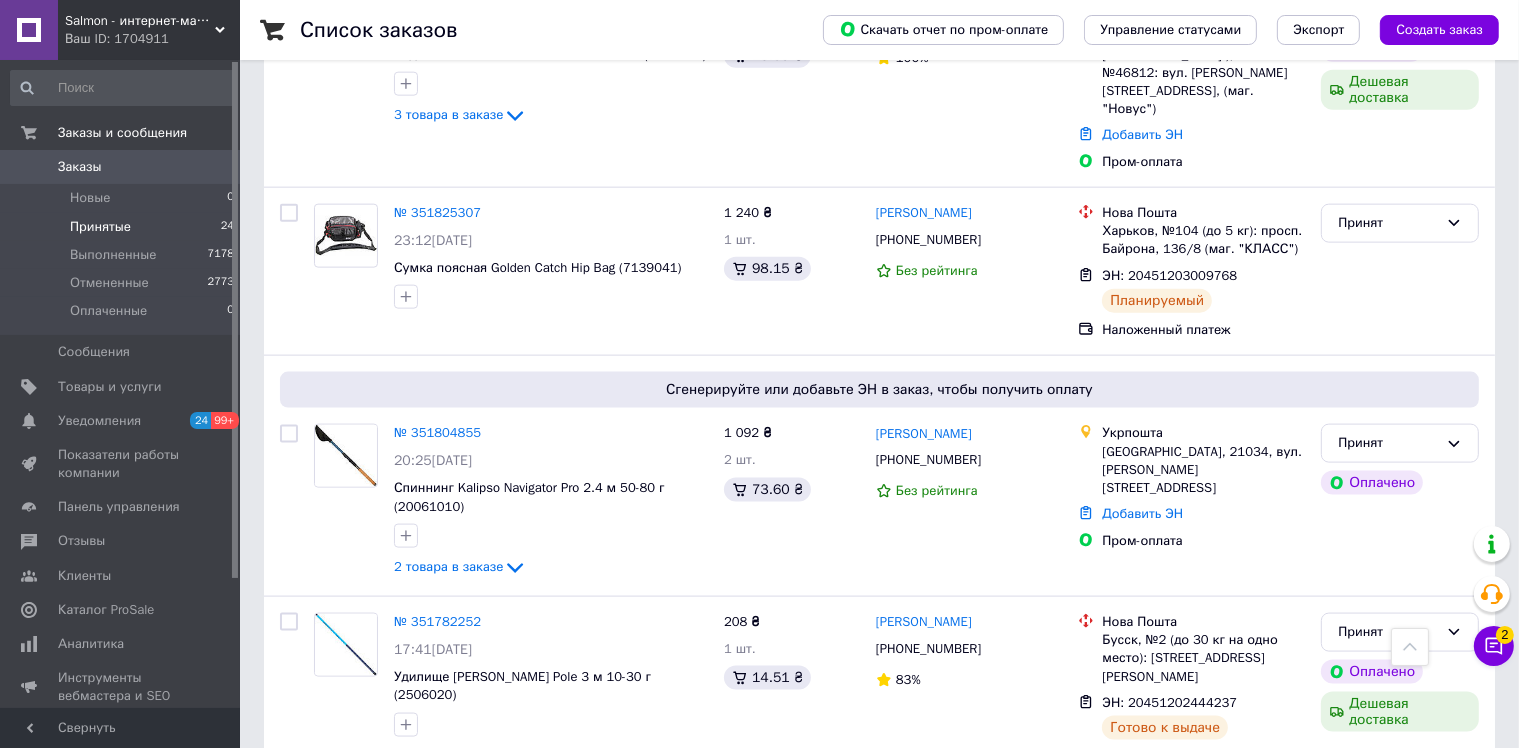 scroll, scrollTop: 2300, scrollLeft: 0, axis: vertical 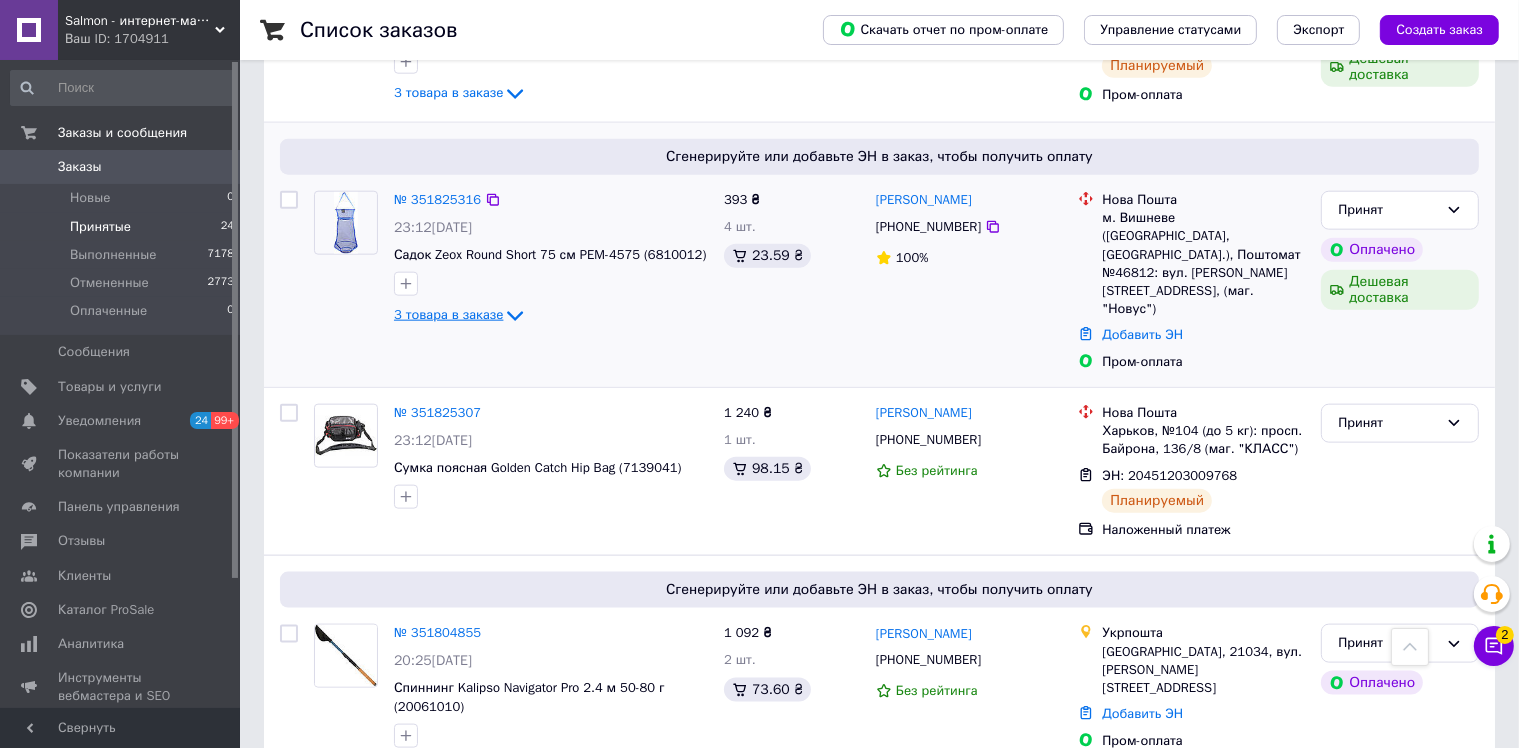 click on "3 товара в заказе" at bounding box center [448, 315] 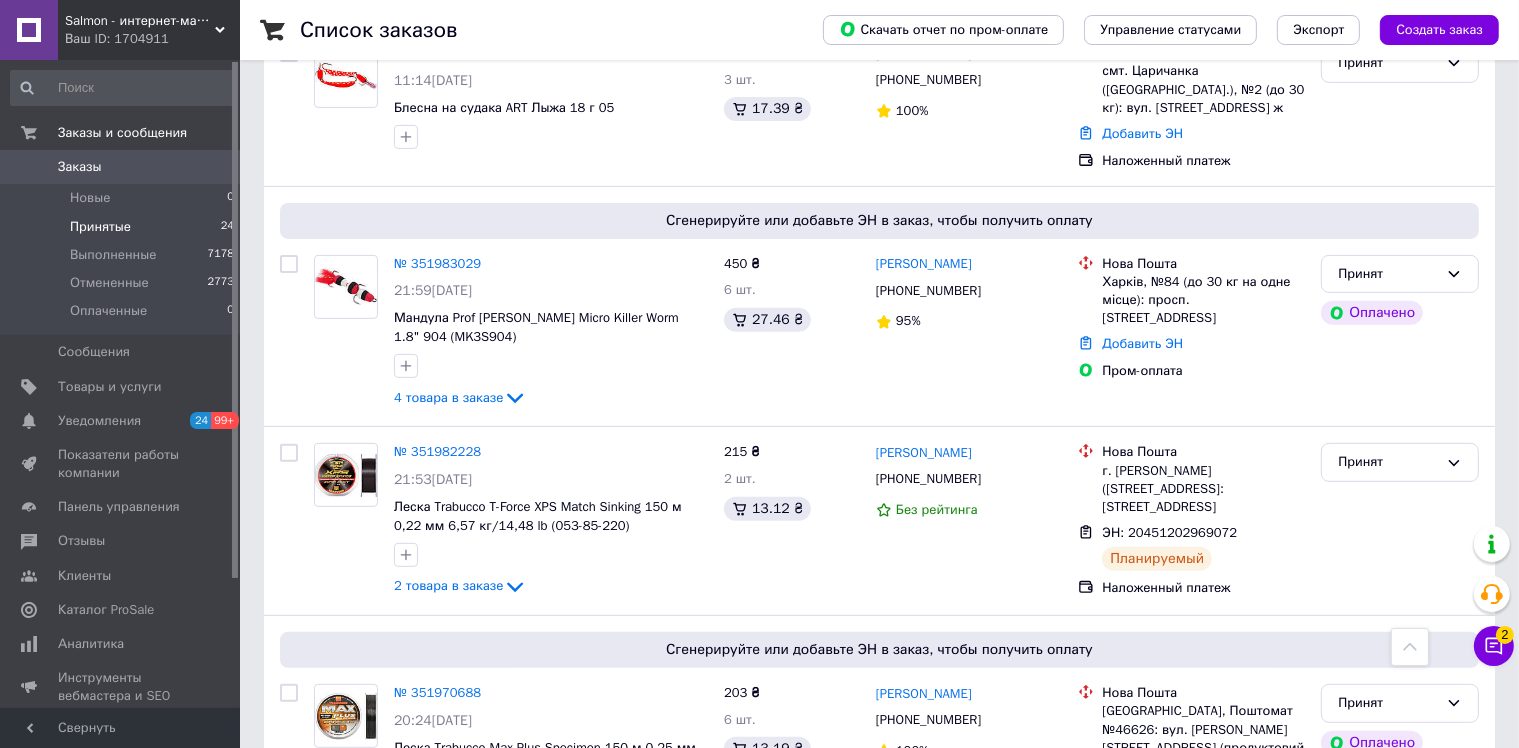 scroll, scrollTop: 0, scrollLeft: 0, axis: both 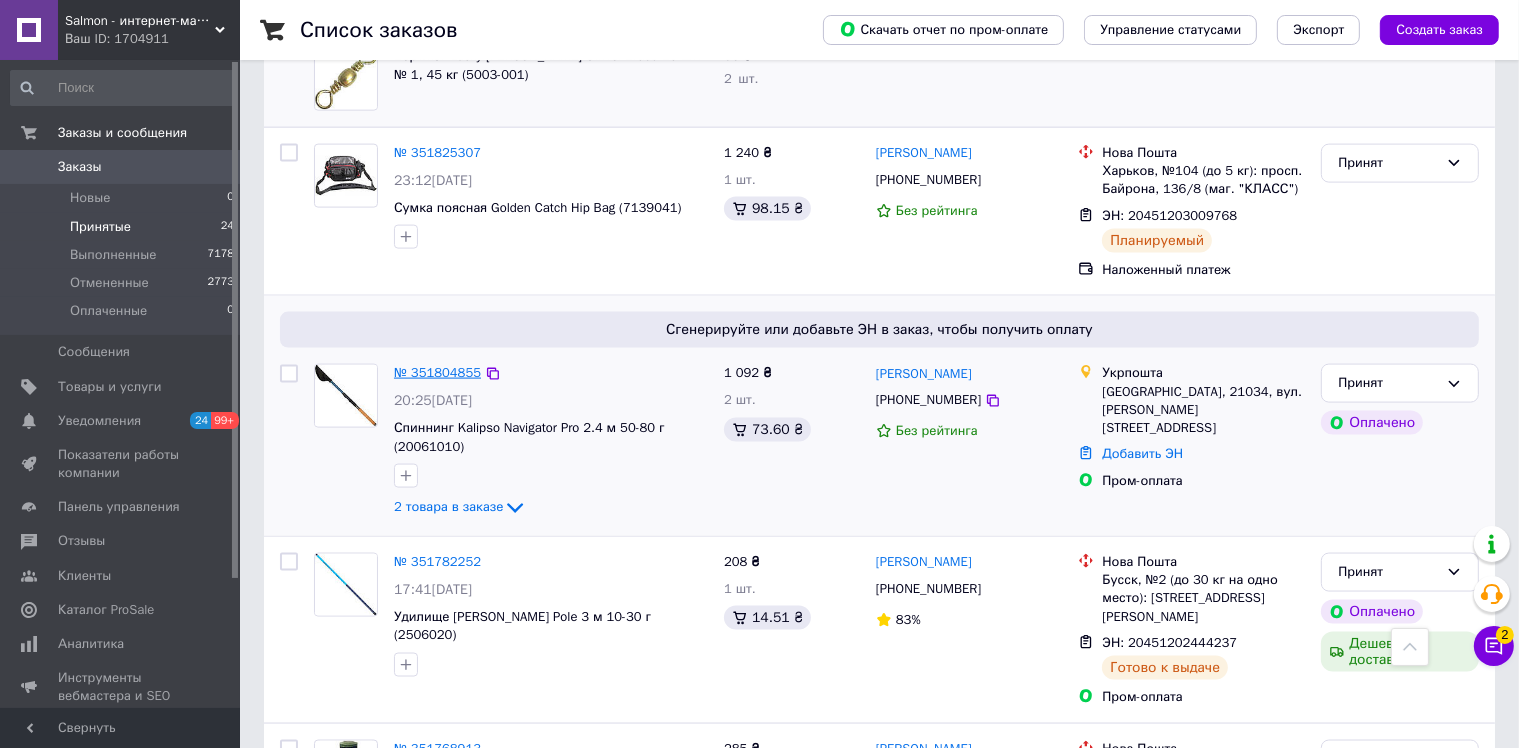 click on "№ 351804855" at bounding box center (437, 372) 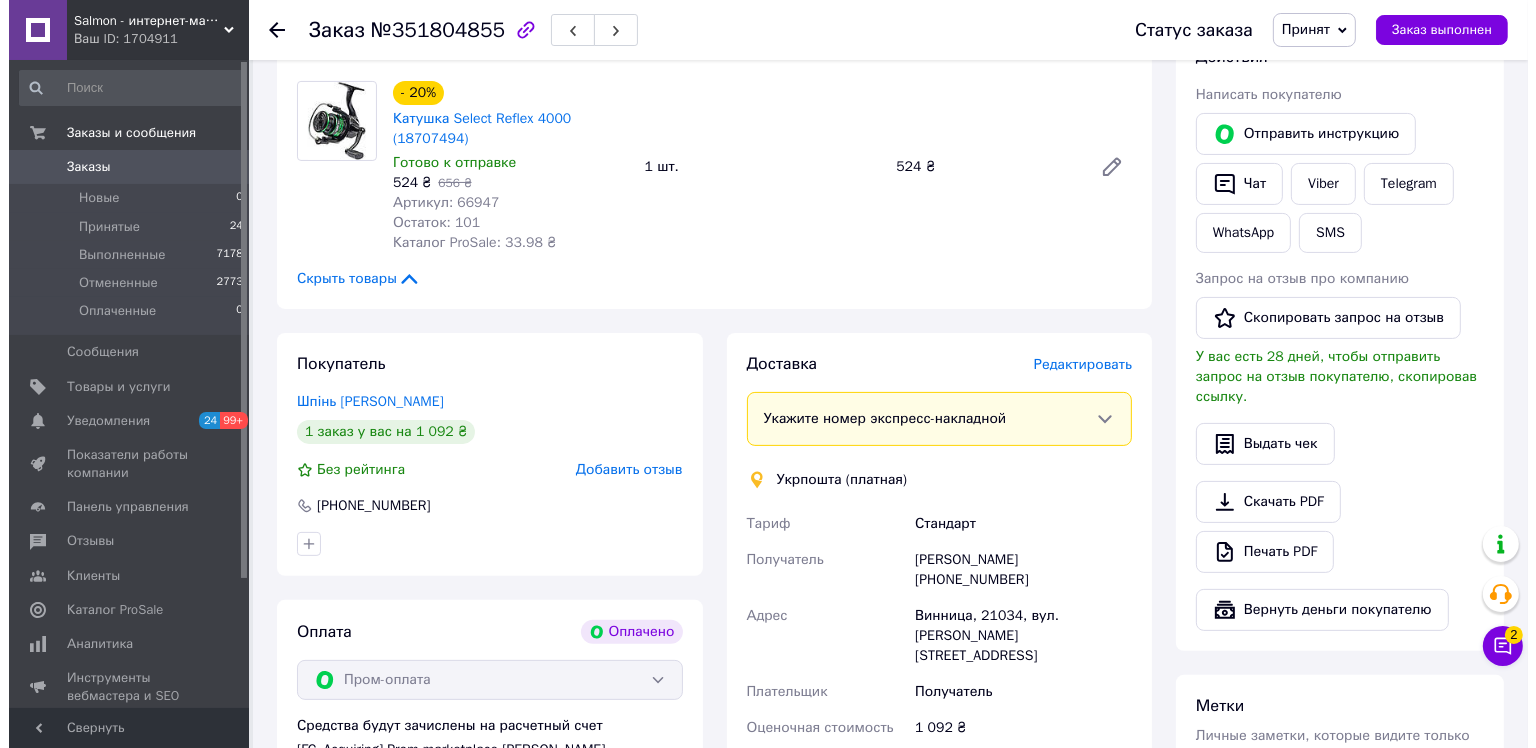 scroll, scrollTop: 500, scrollLeft: 0, axis: vertical 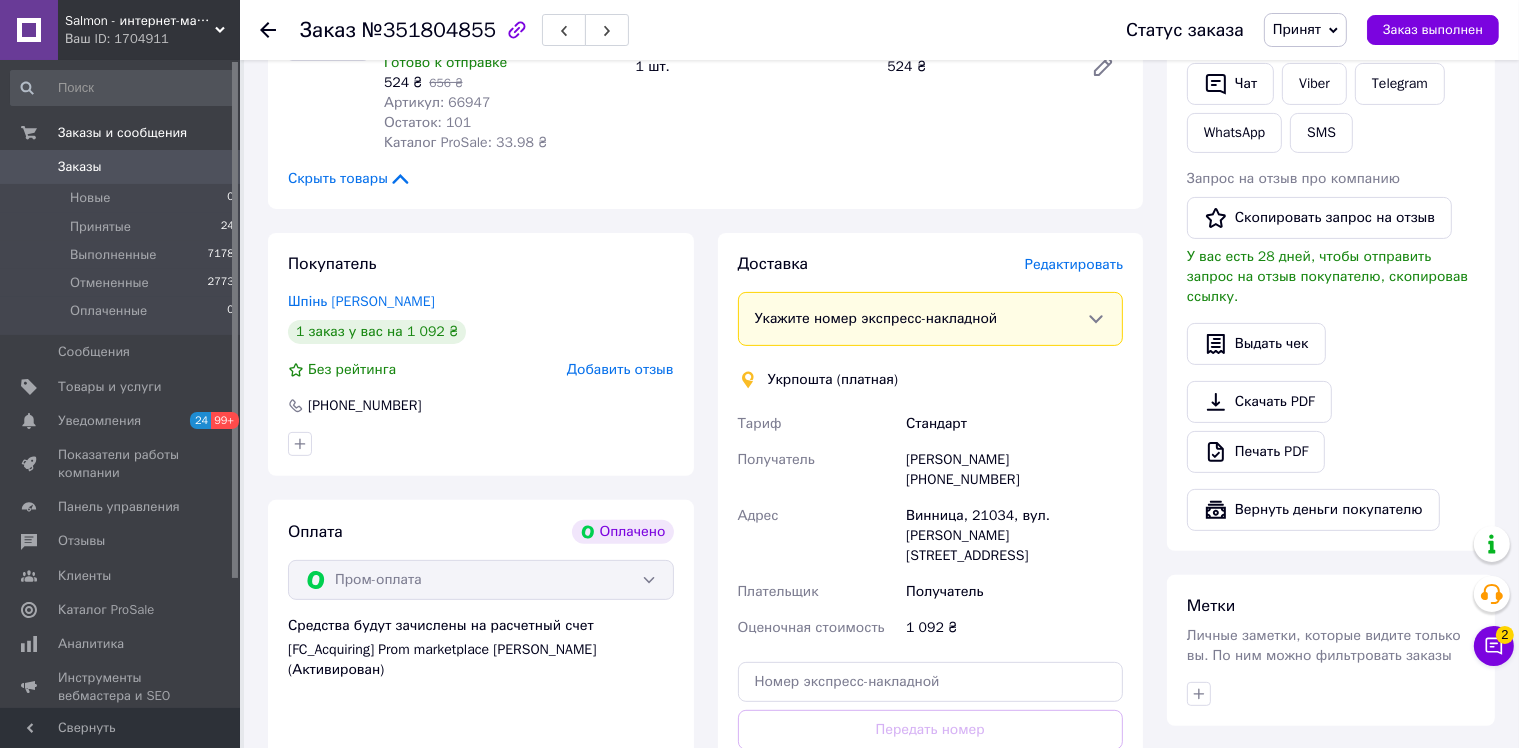 click on "Редактировать" at bounding box center (1074, 264) 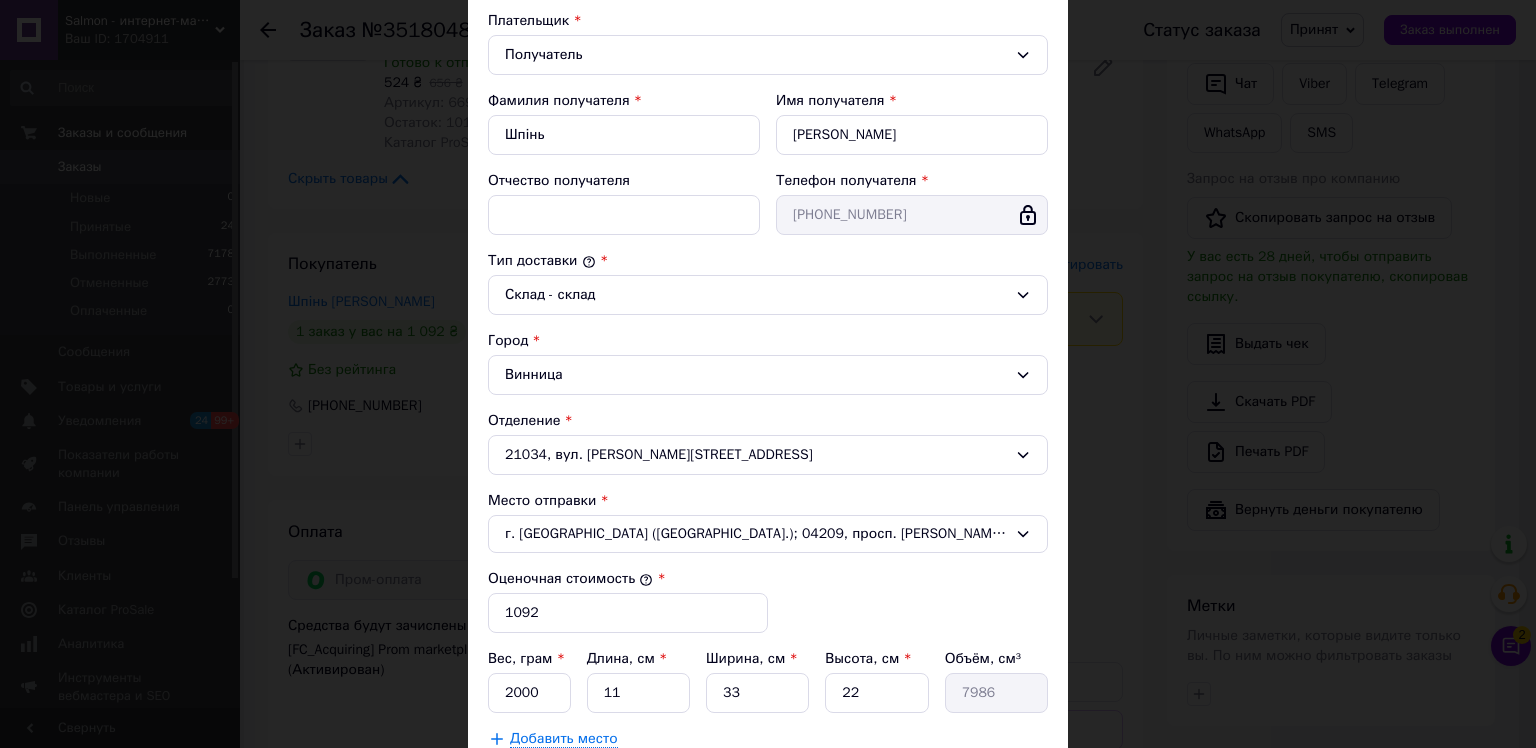 scroll, scrollTop: 400, scrollLeft: 0, axis: vertical 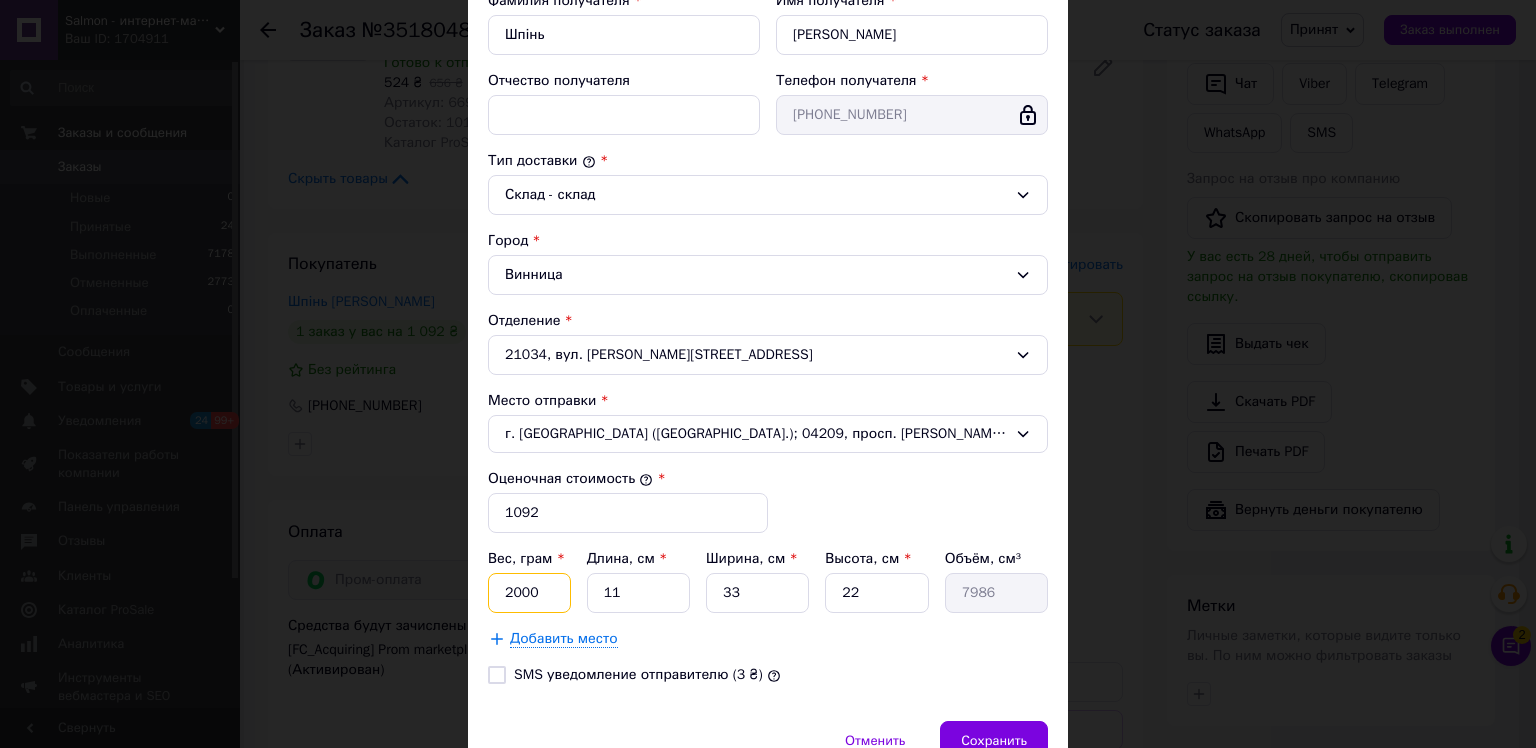 click on "2000" at bounding box center [529, 593] 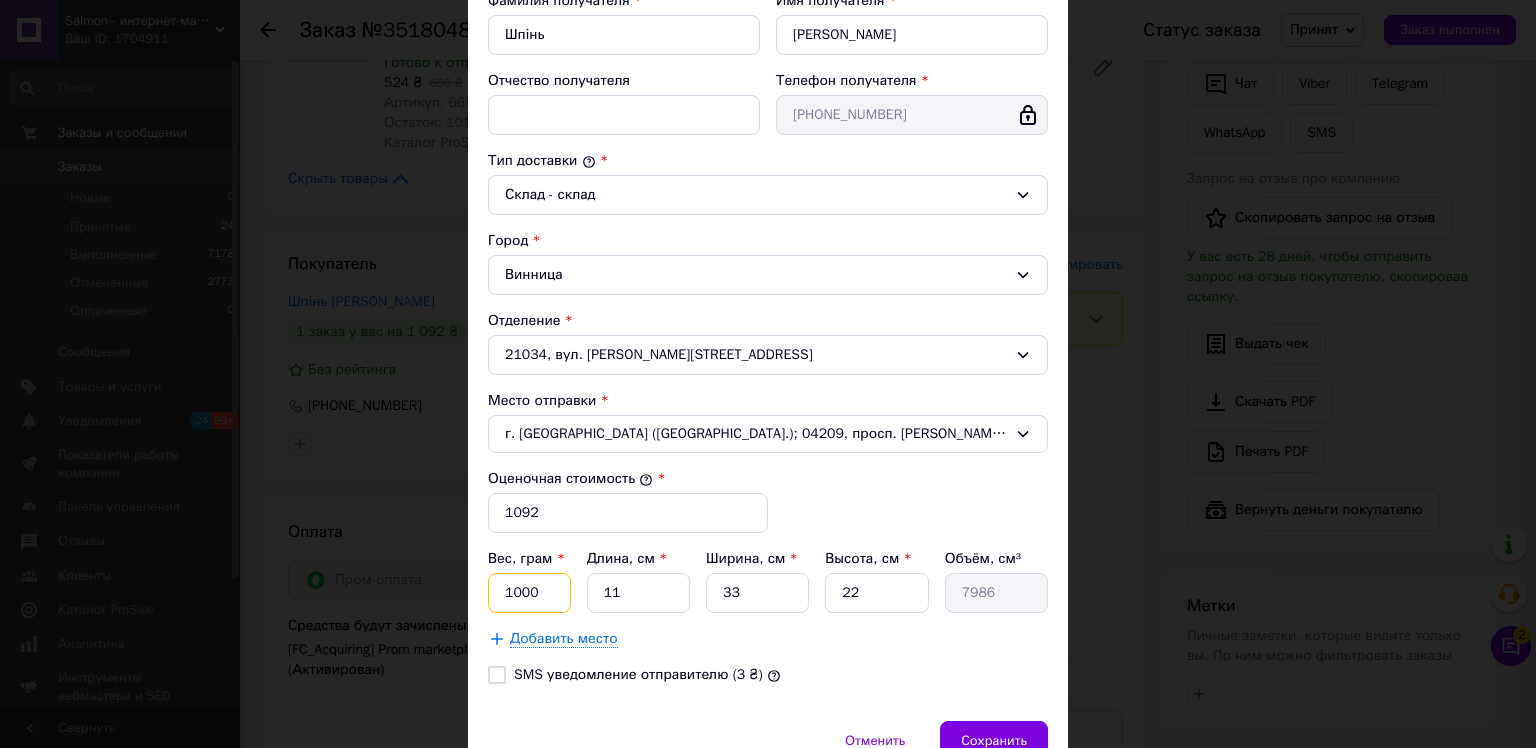type on "1000" 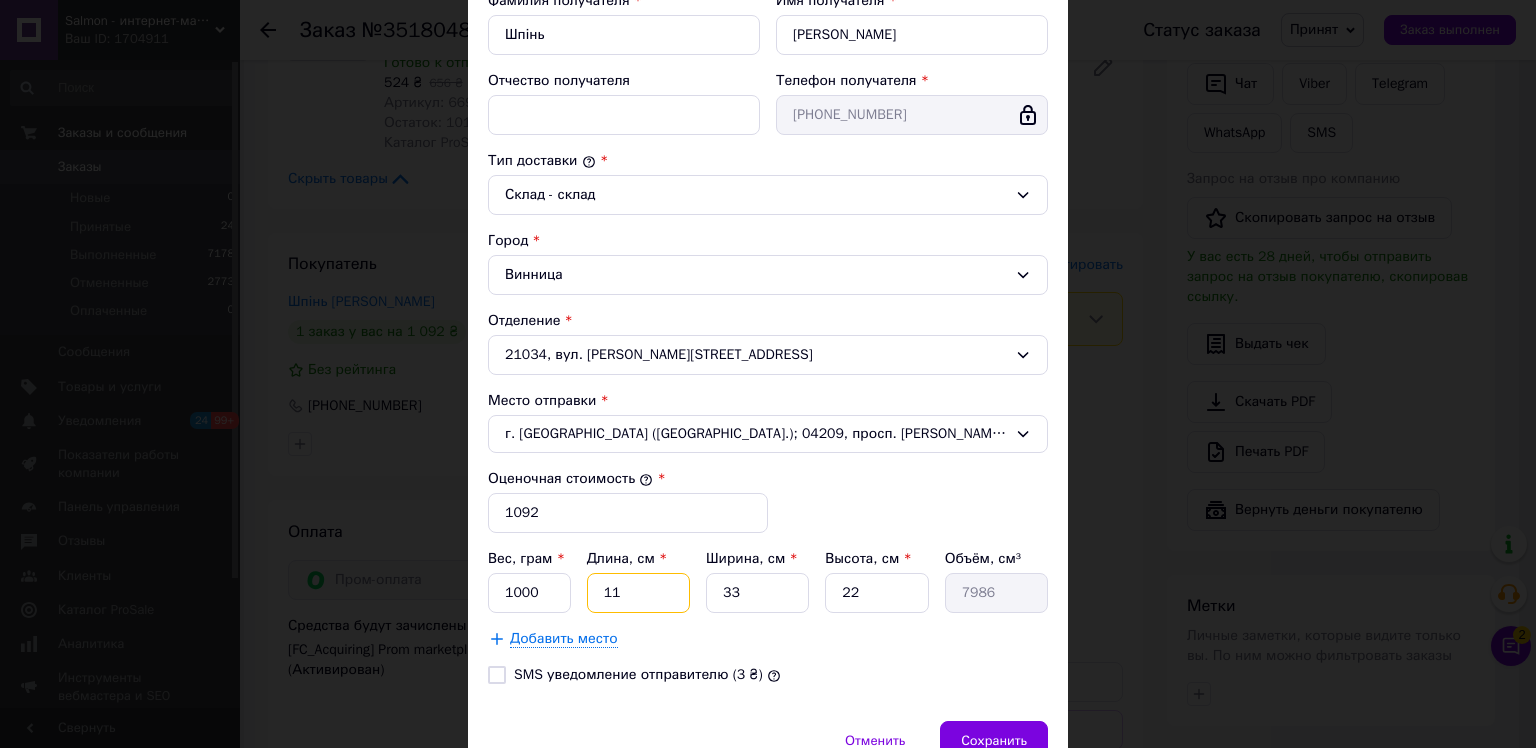 type on "9" 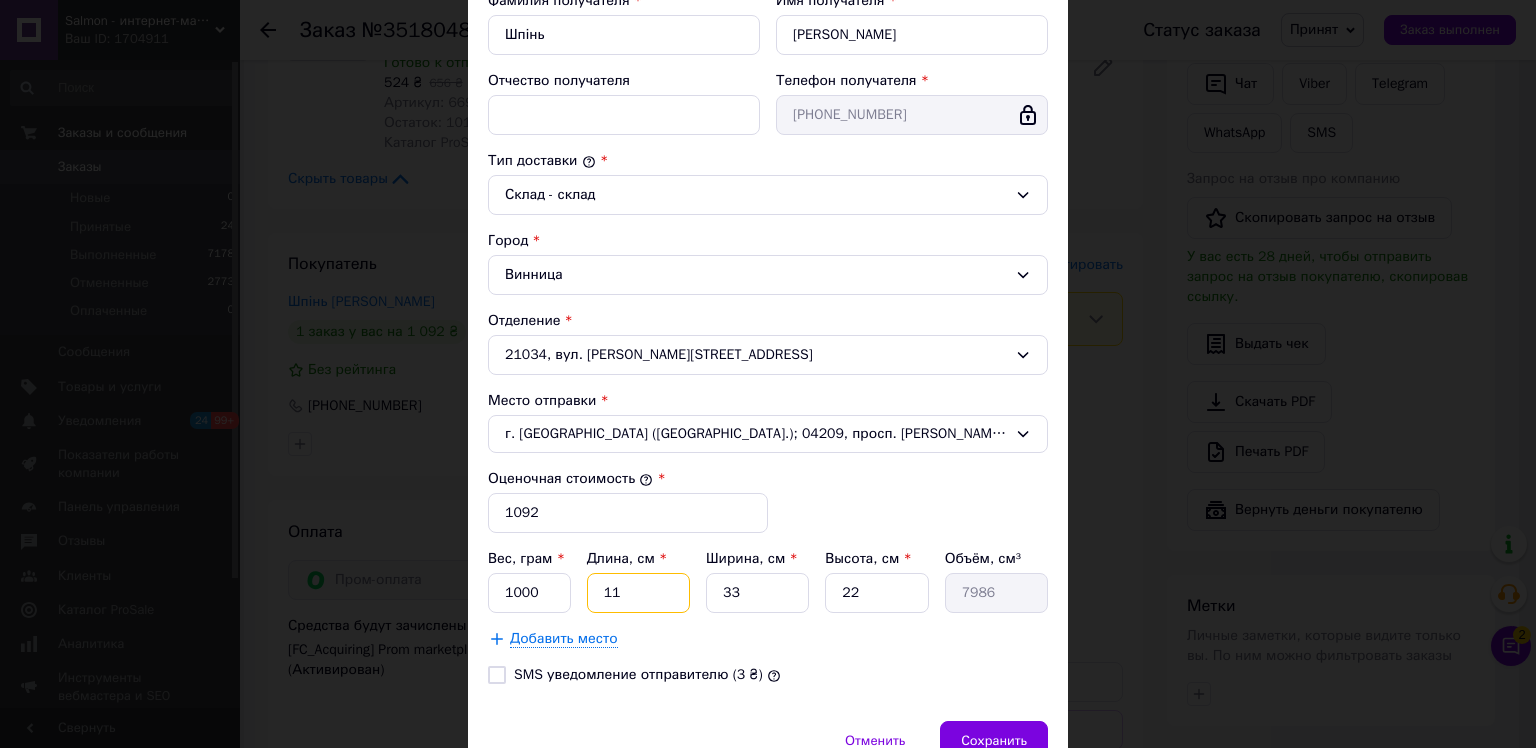type on "6534" 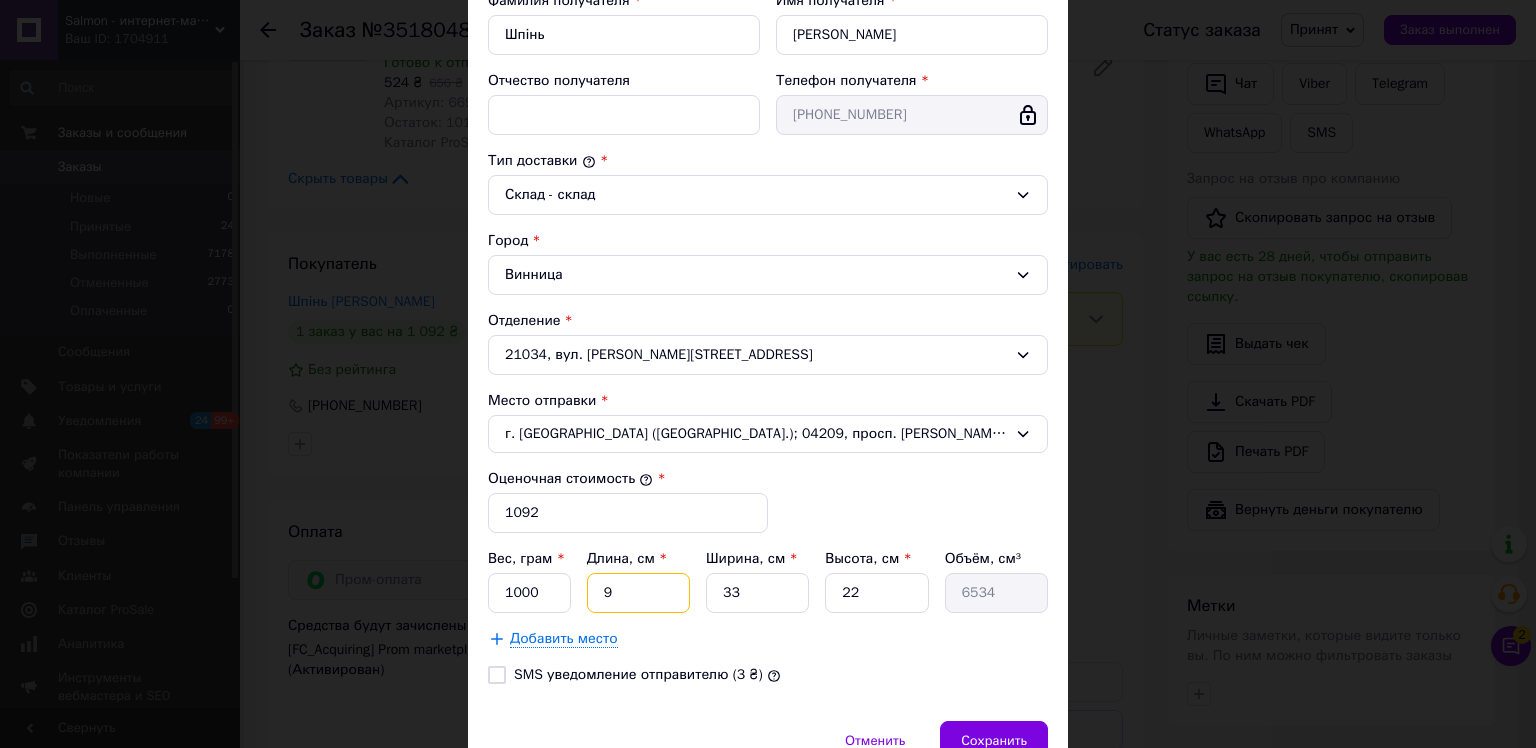 type on "92" 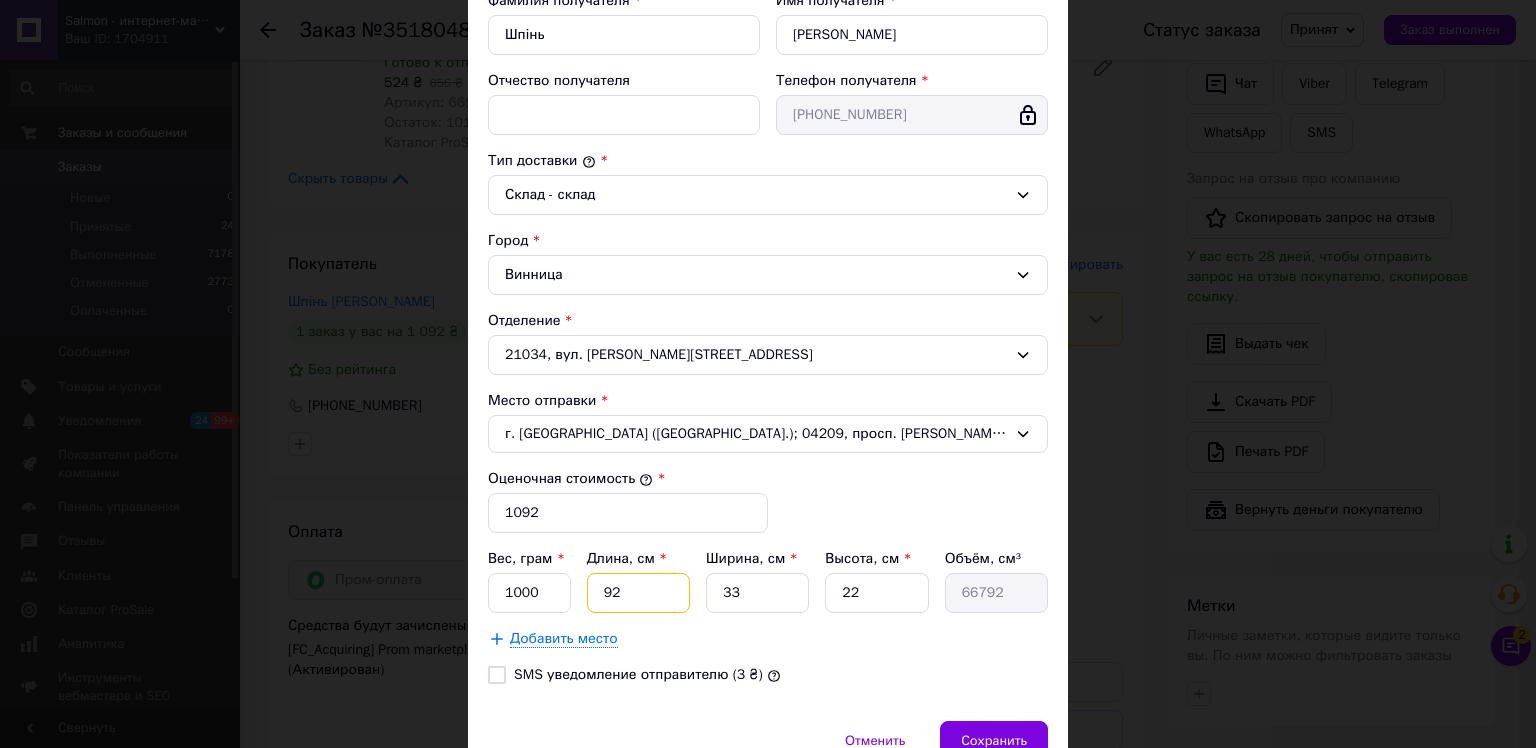type on "92" 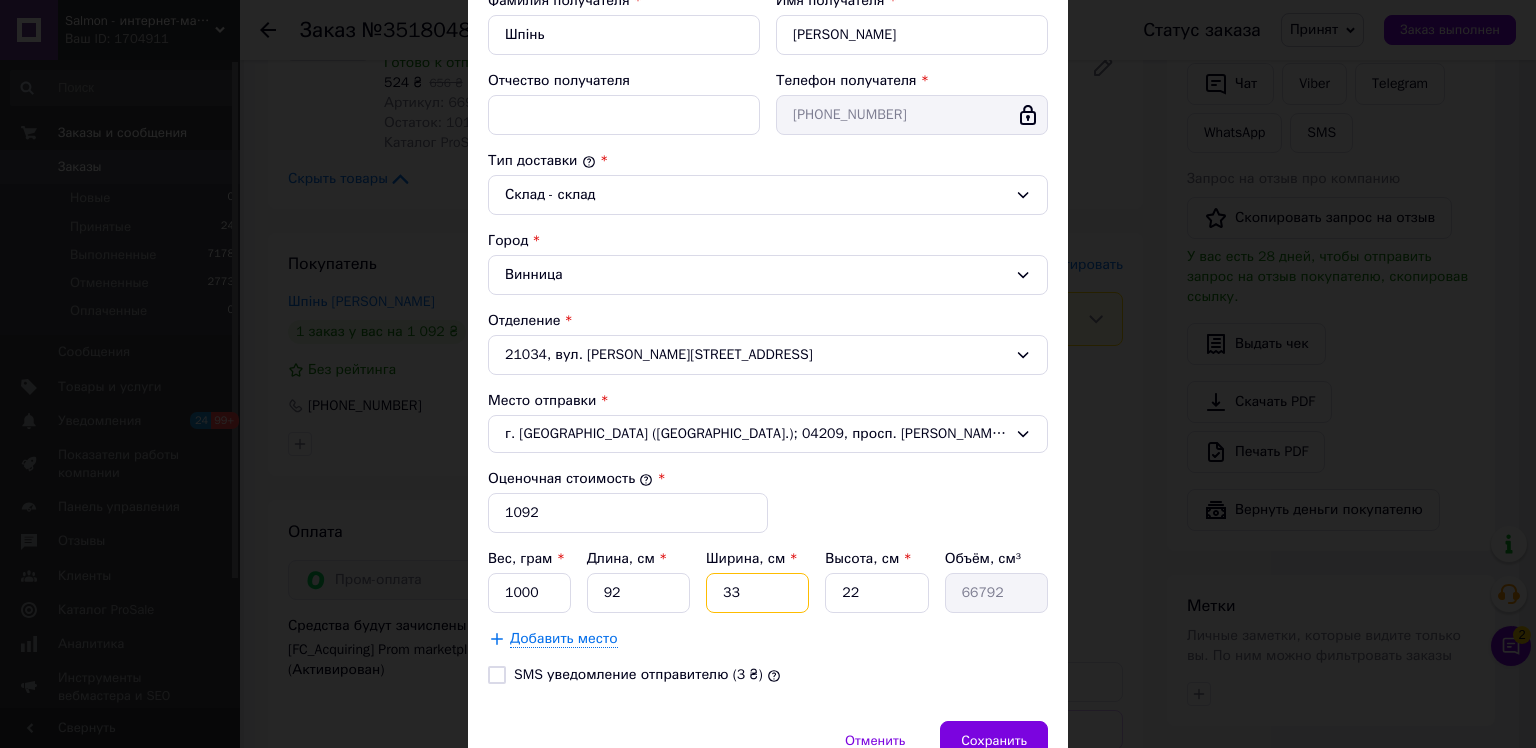 type on "1" 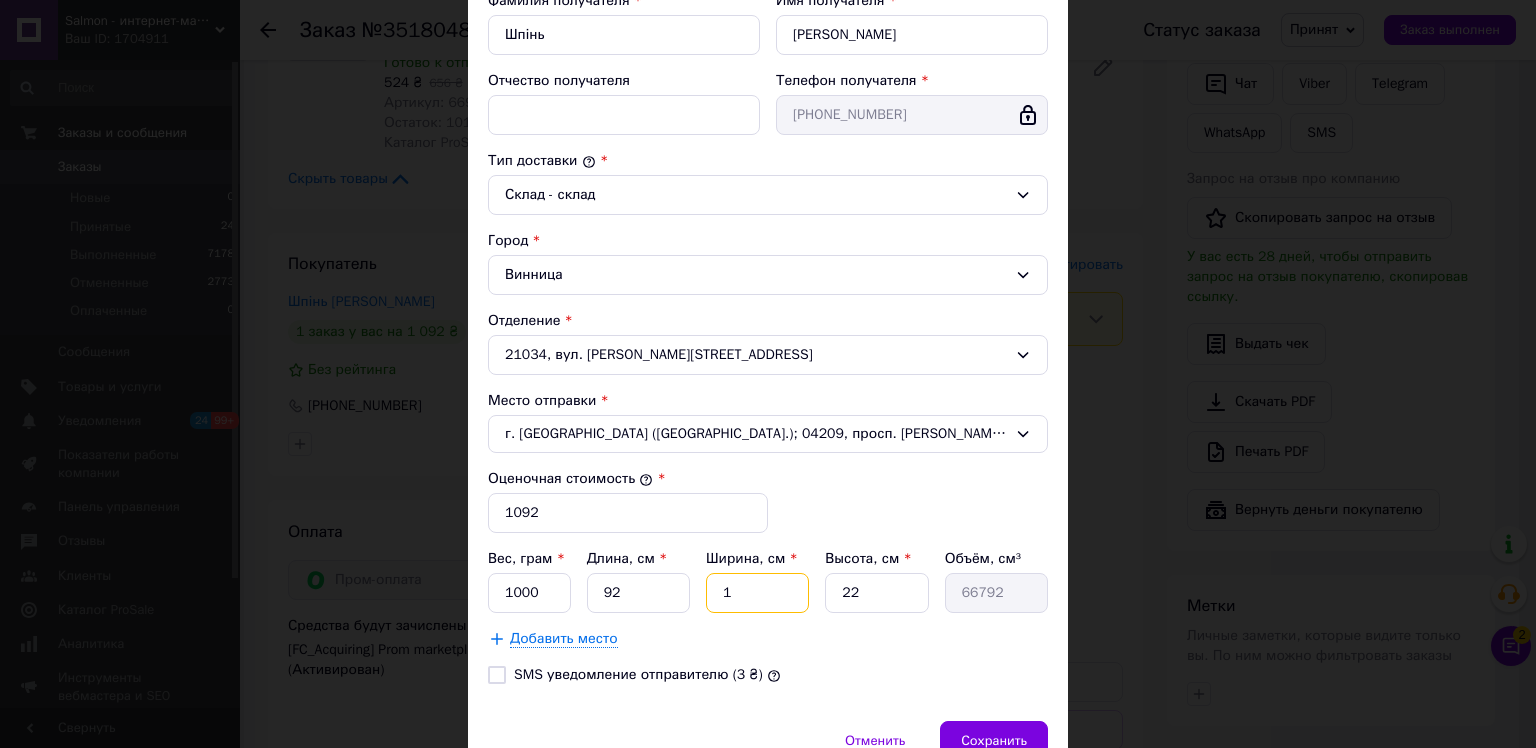 type on "2024" 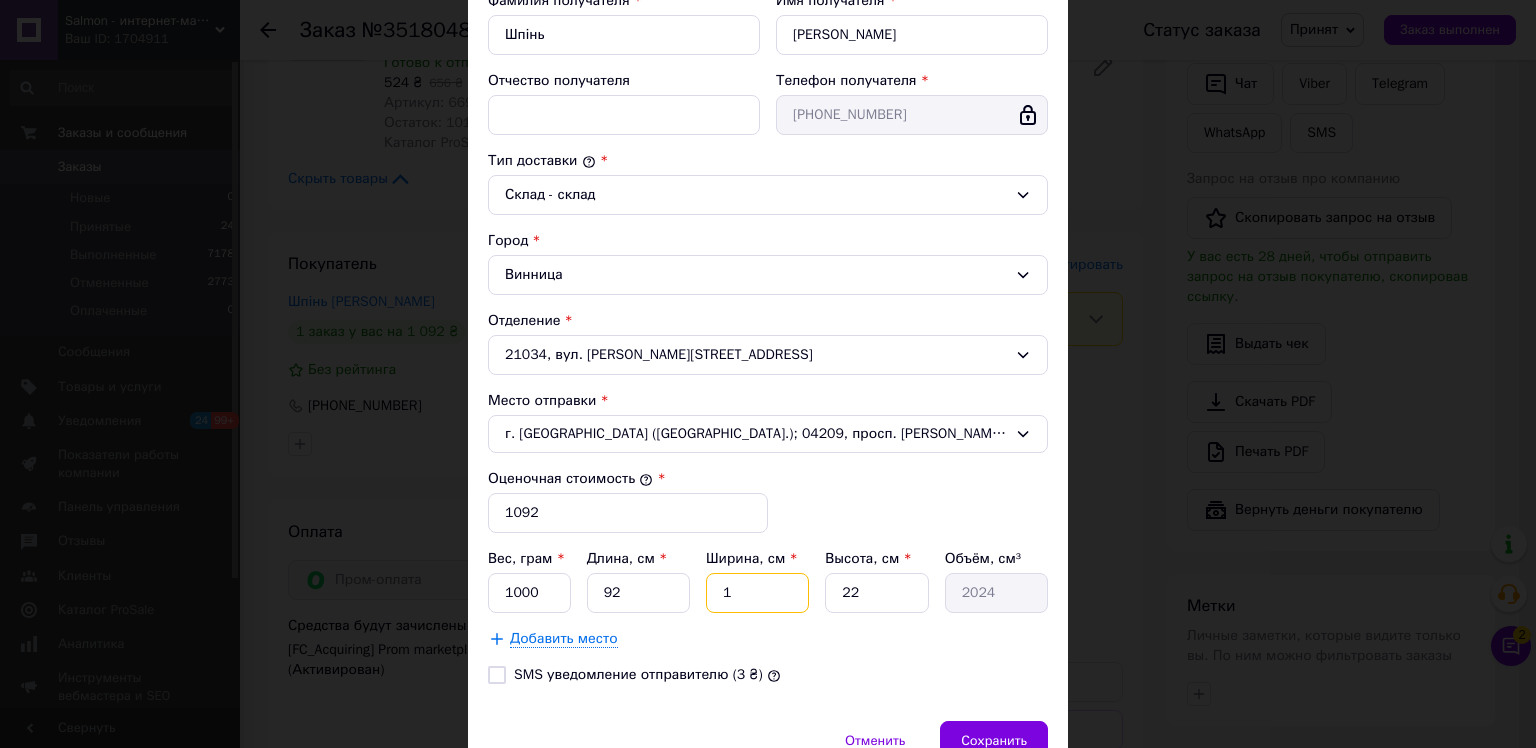 type on "15" 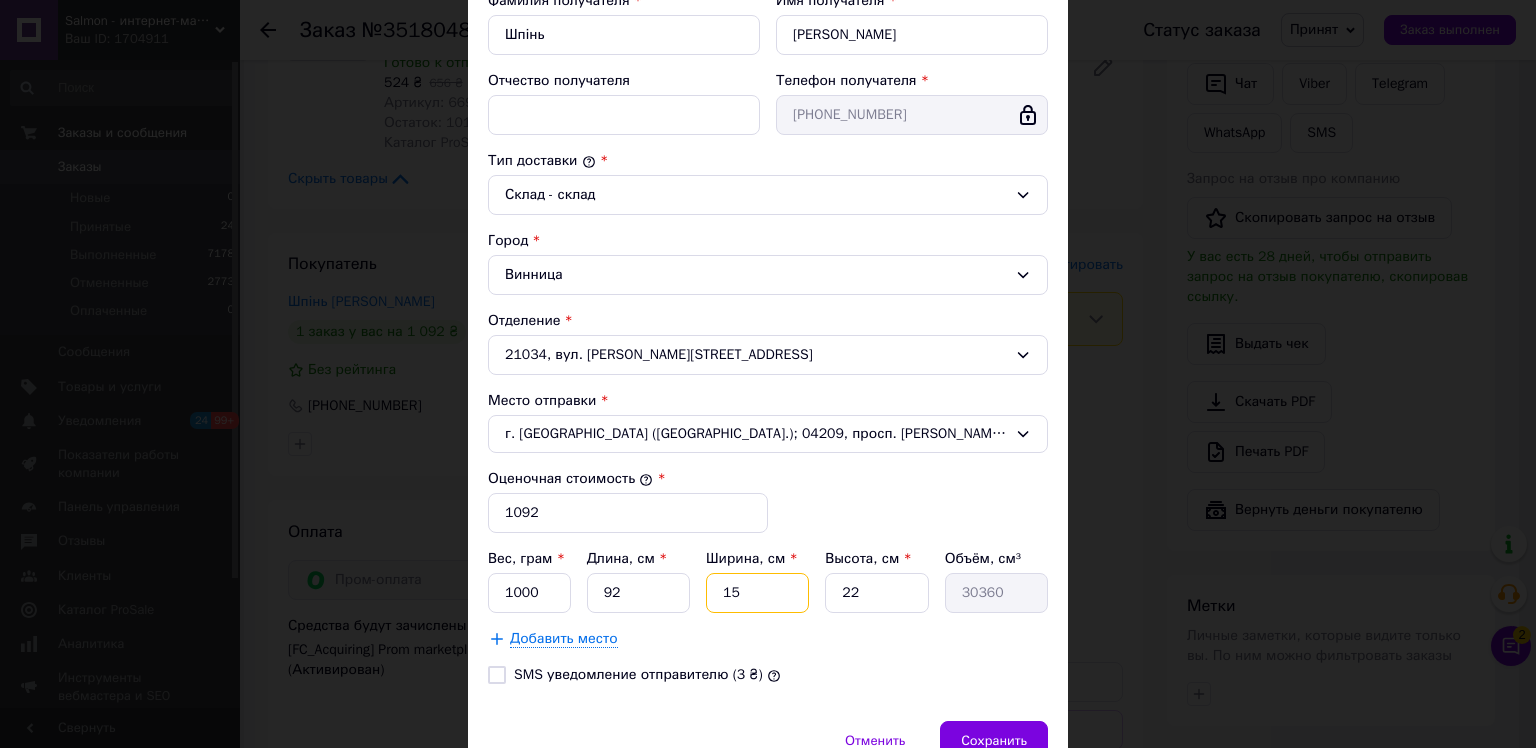 type on "15" 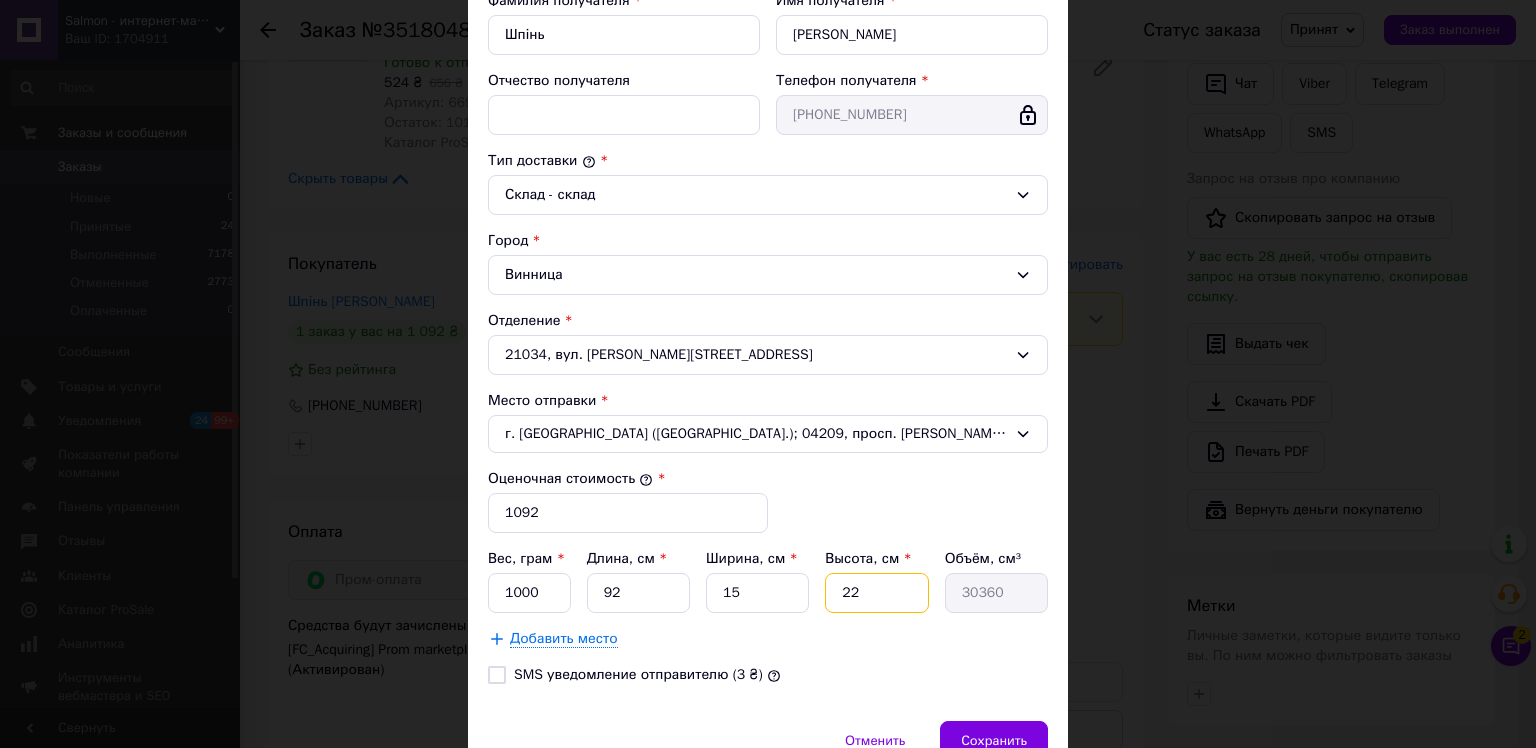 type on "1" 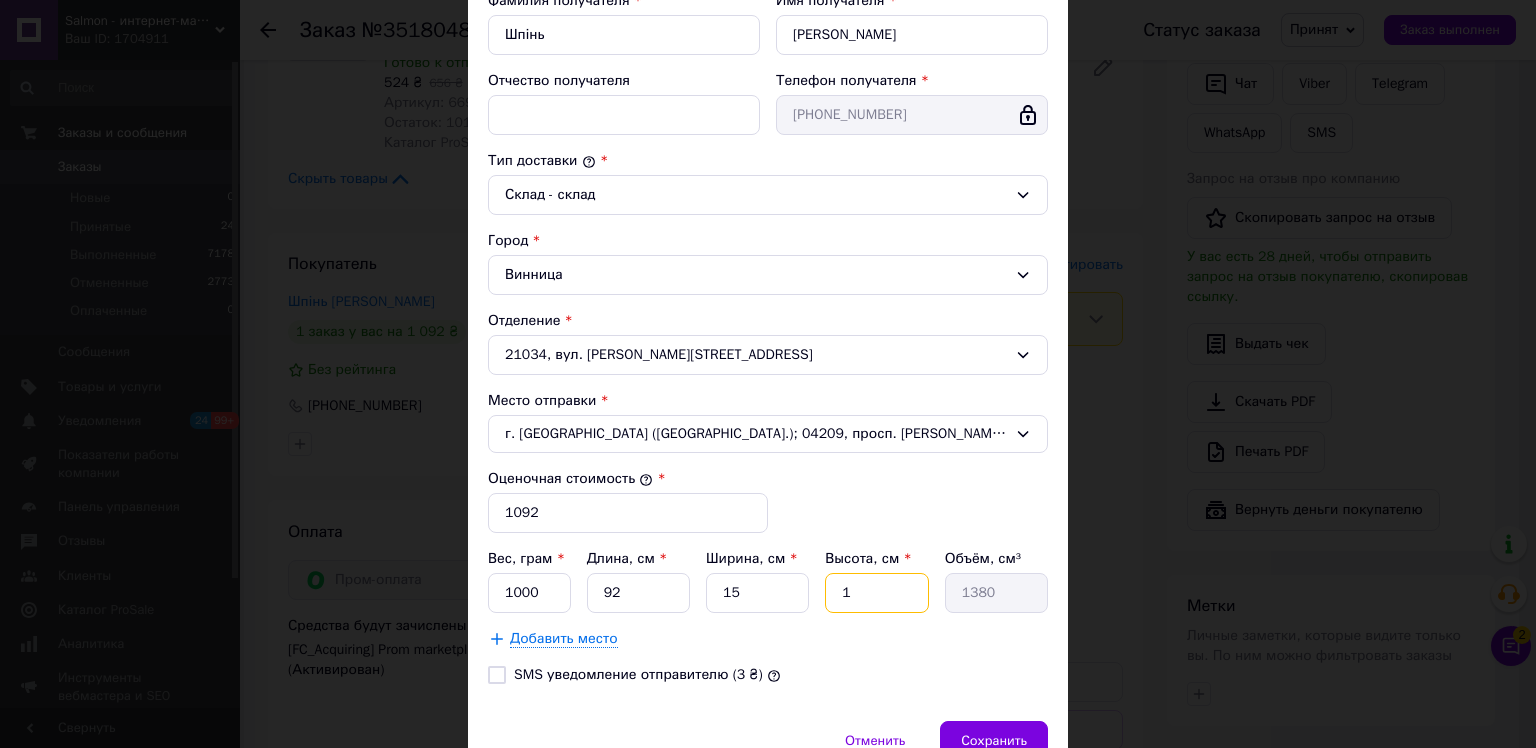 type on "11" 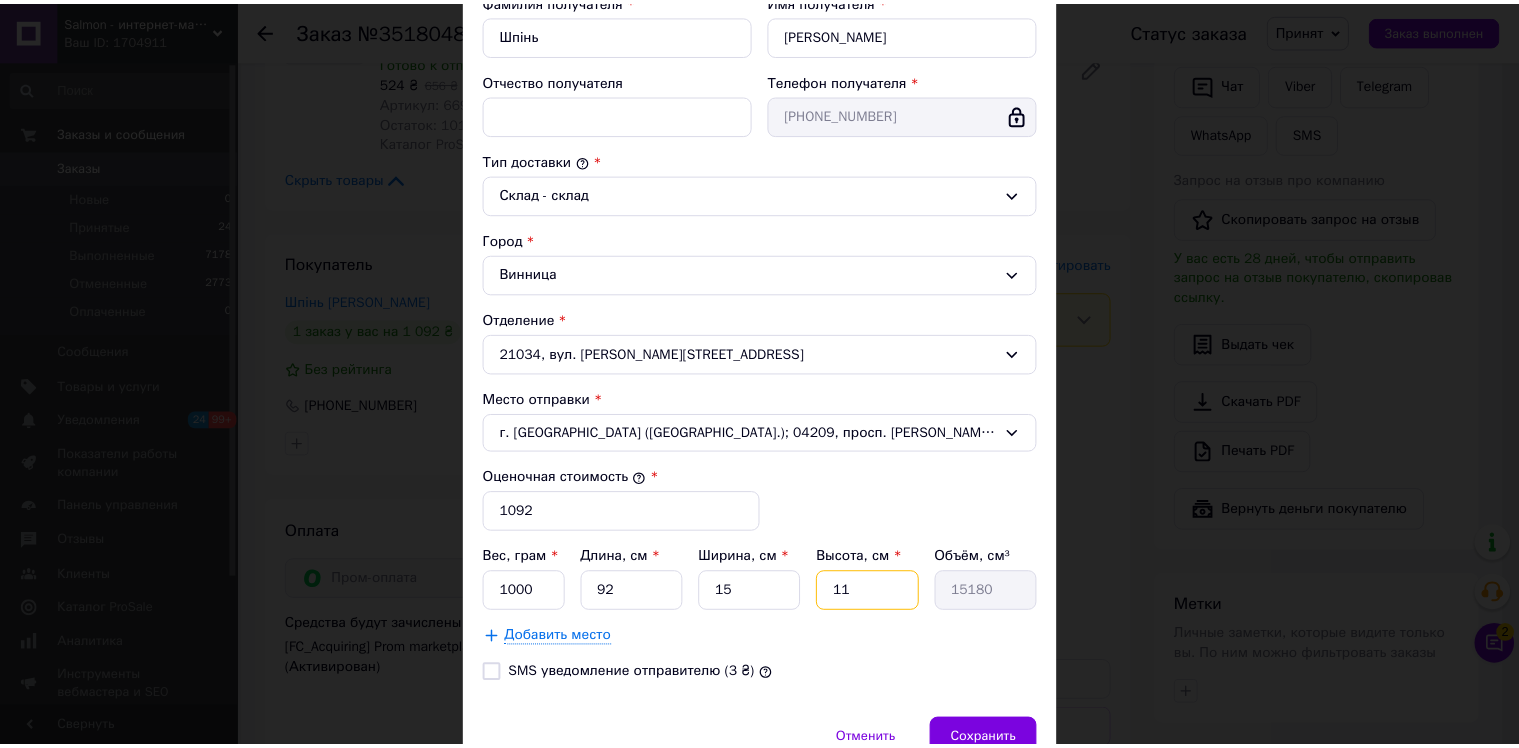 scroll, scrollTop: 498, scrollLeft: 0, axis: vertical 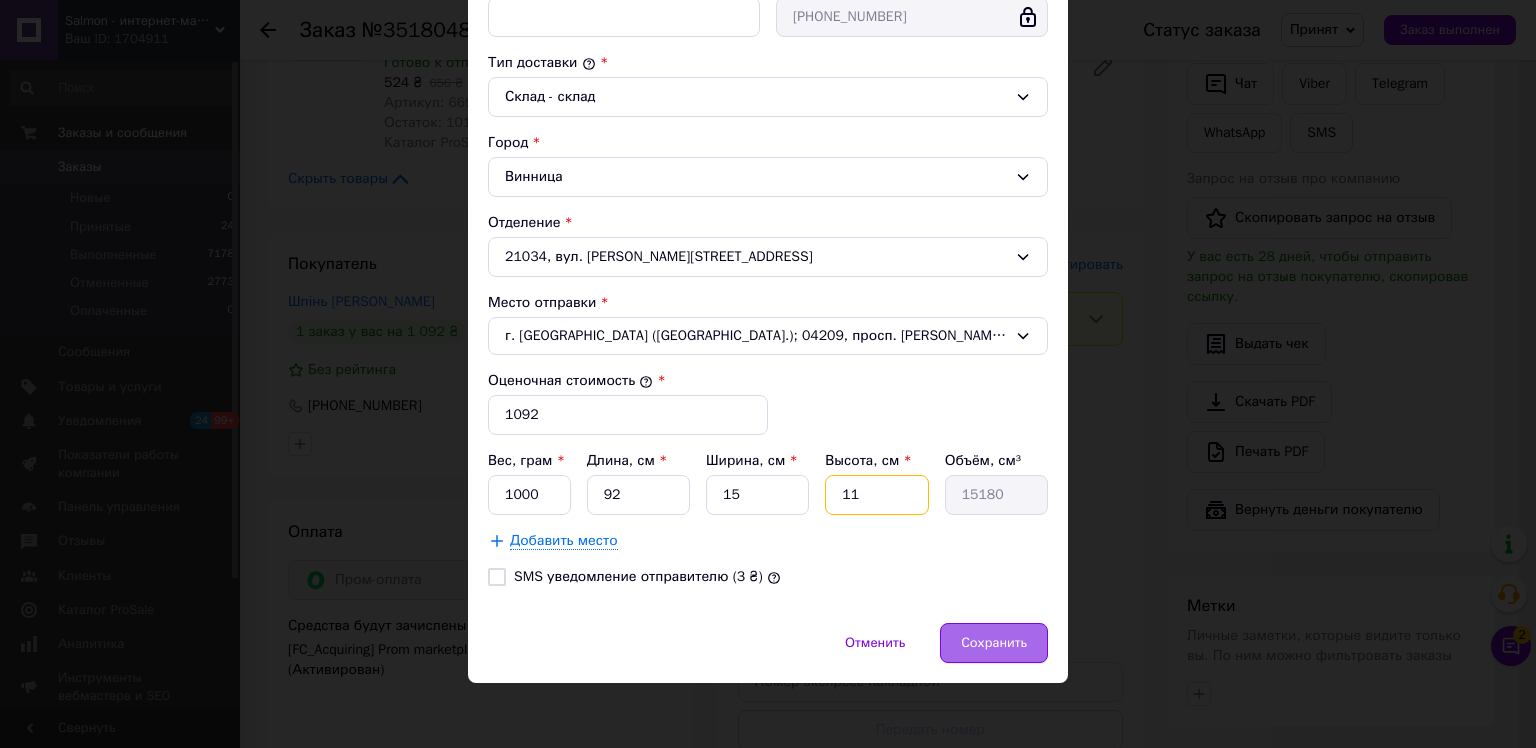type on "11" 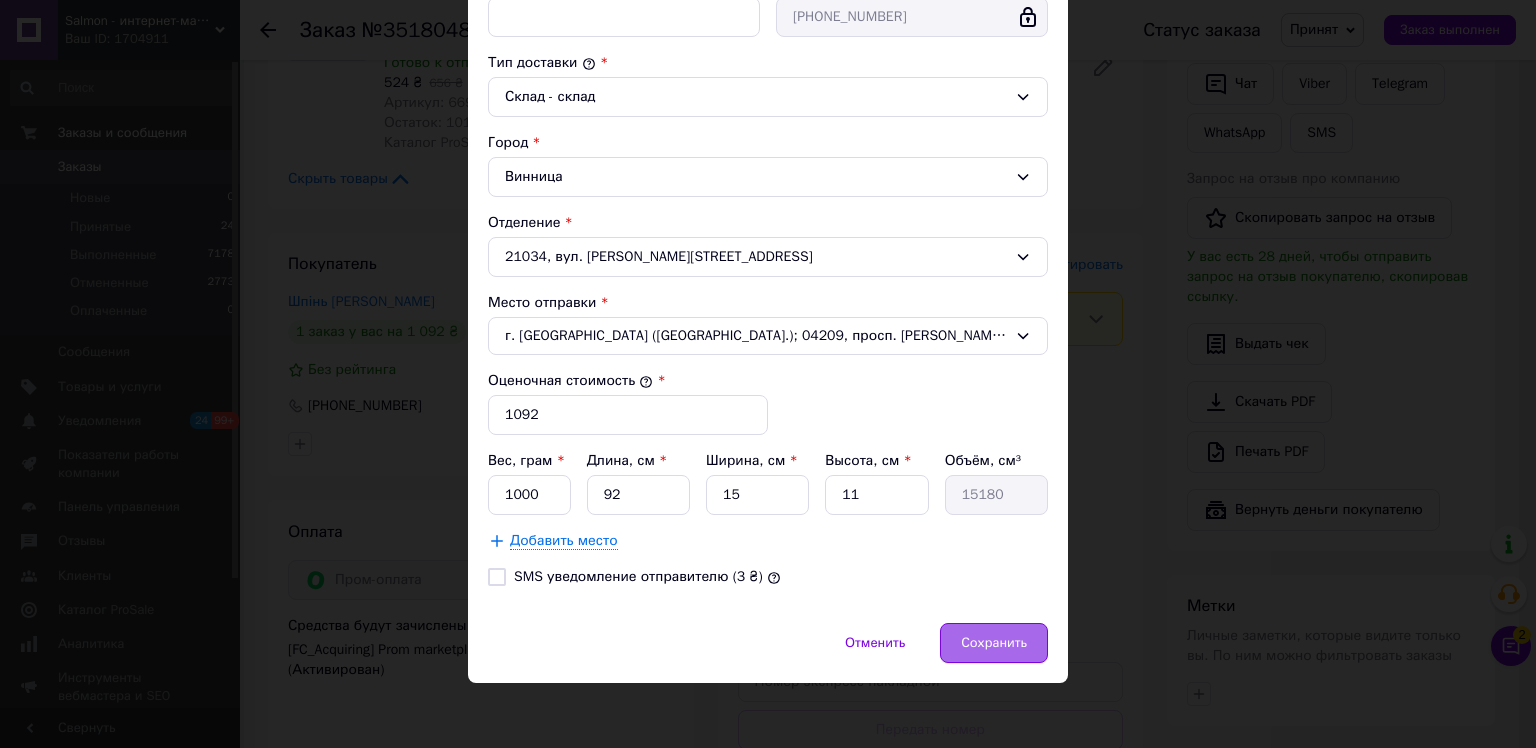 click on "Сохранить" at bounding box center [994, 643] 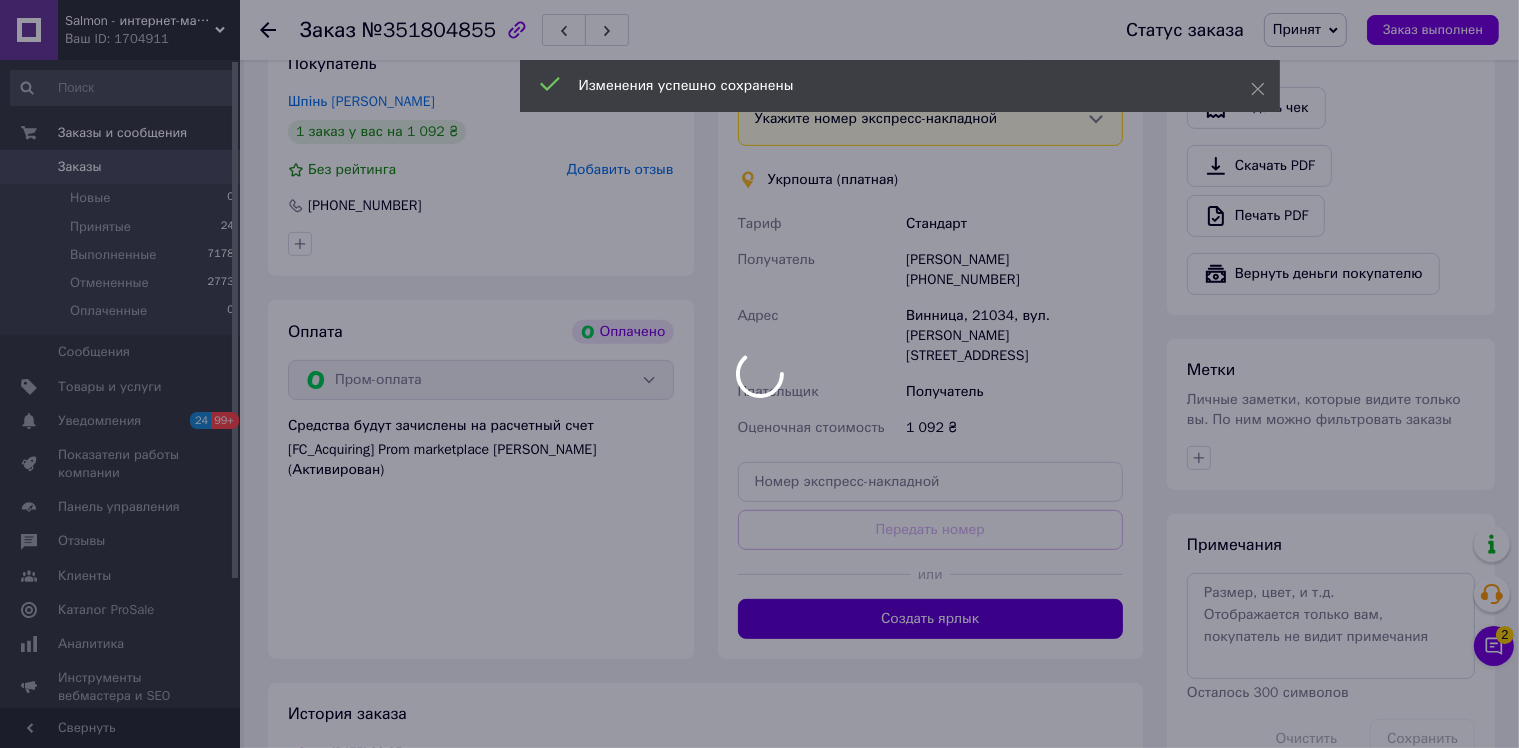 scroll, scrollTop: 800, scrollLeft: 0, axis: vertical 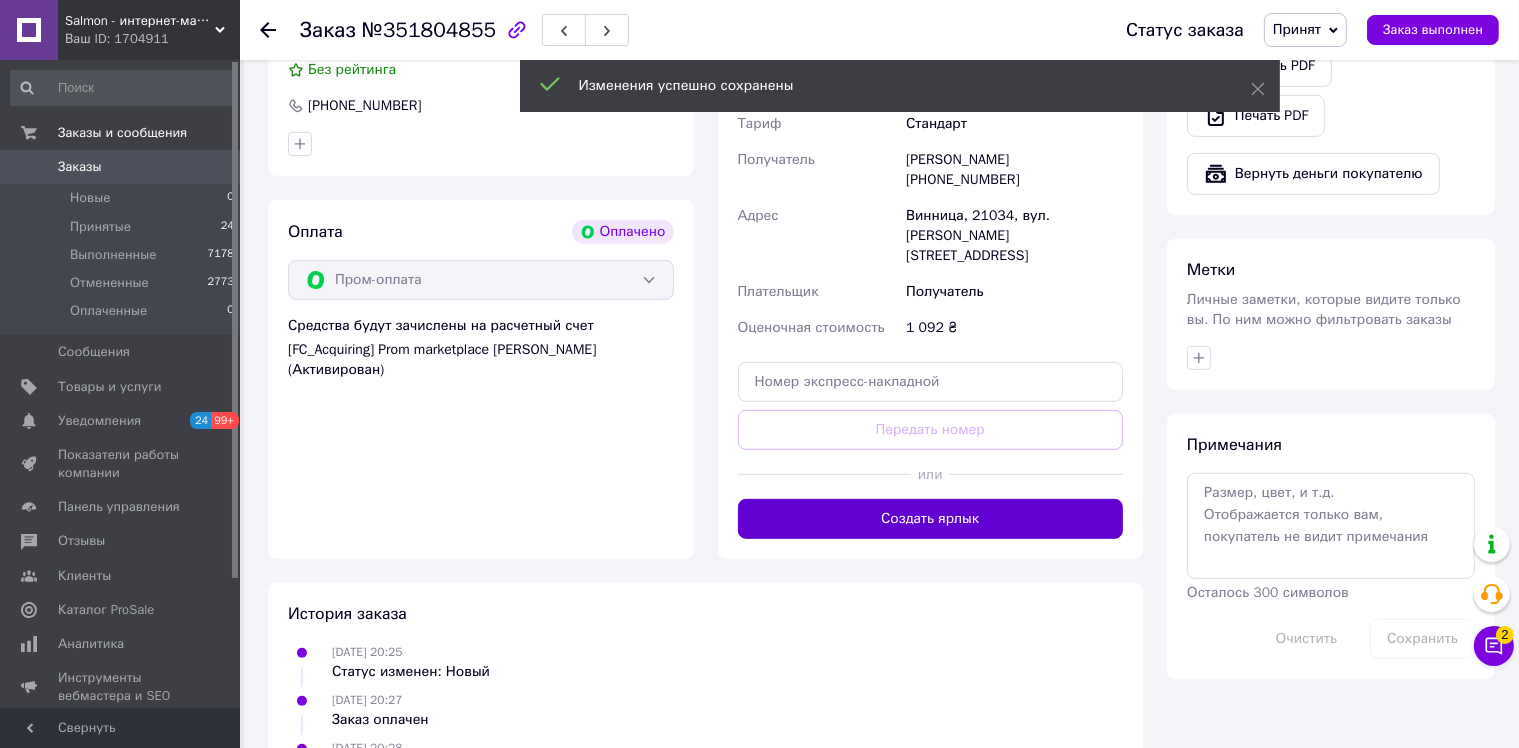 click on "Создать ярлык" at bounding box center [931, 519] 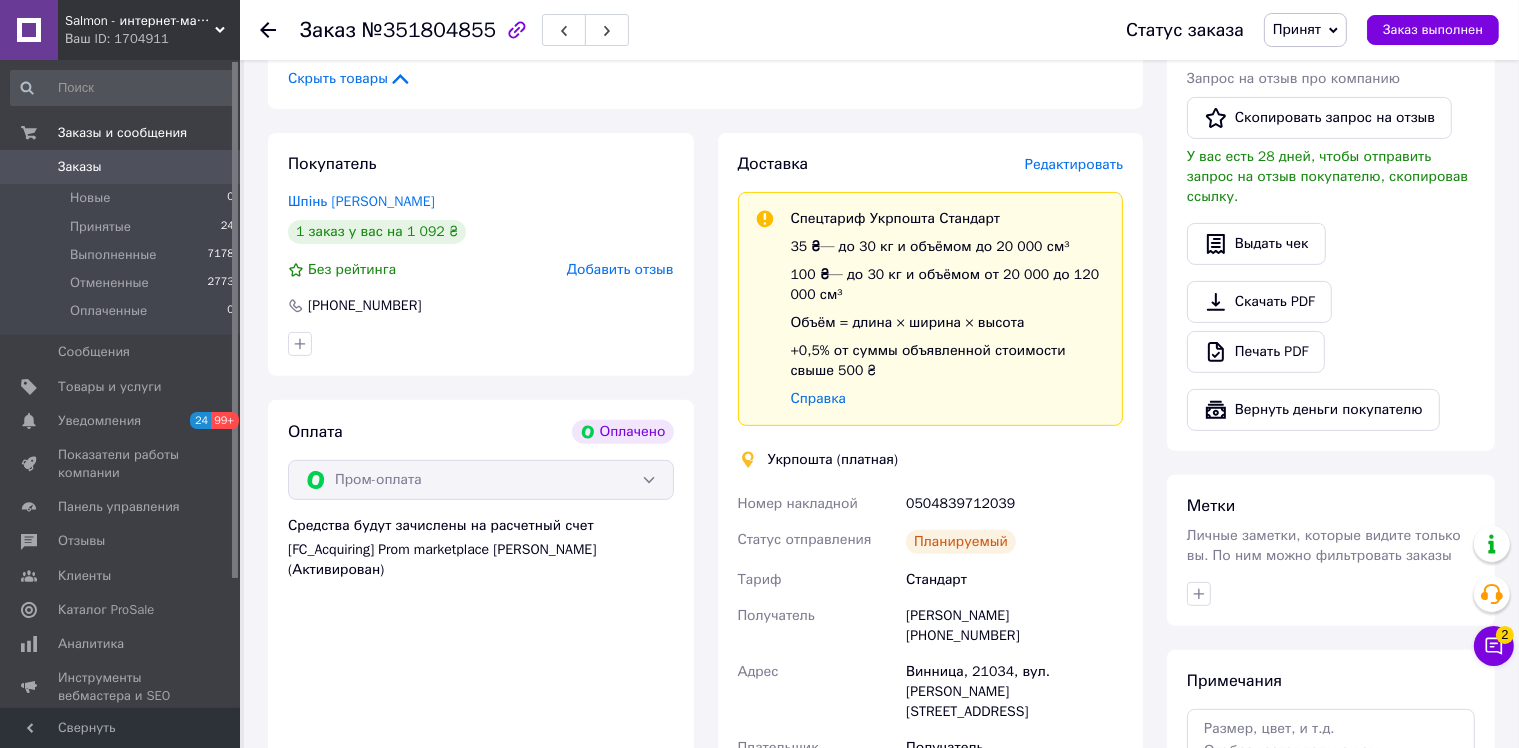 scroll, scrollTop: 700, scrollLeft: 0, axis: vertical 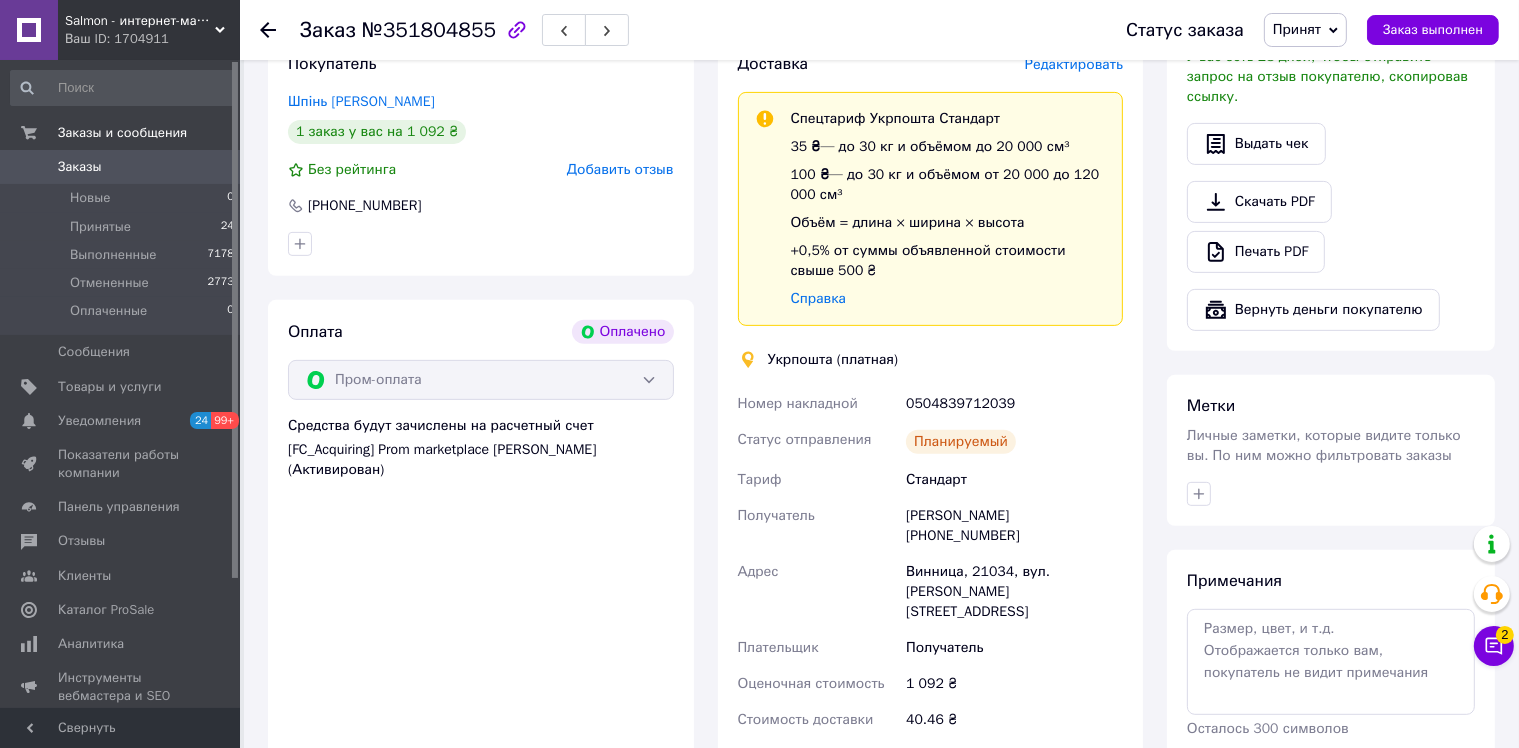click on "0504839712039" at bounding box center (1014, 404) 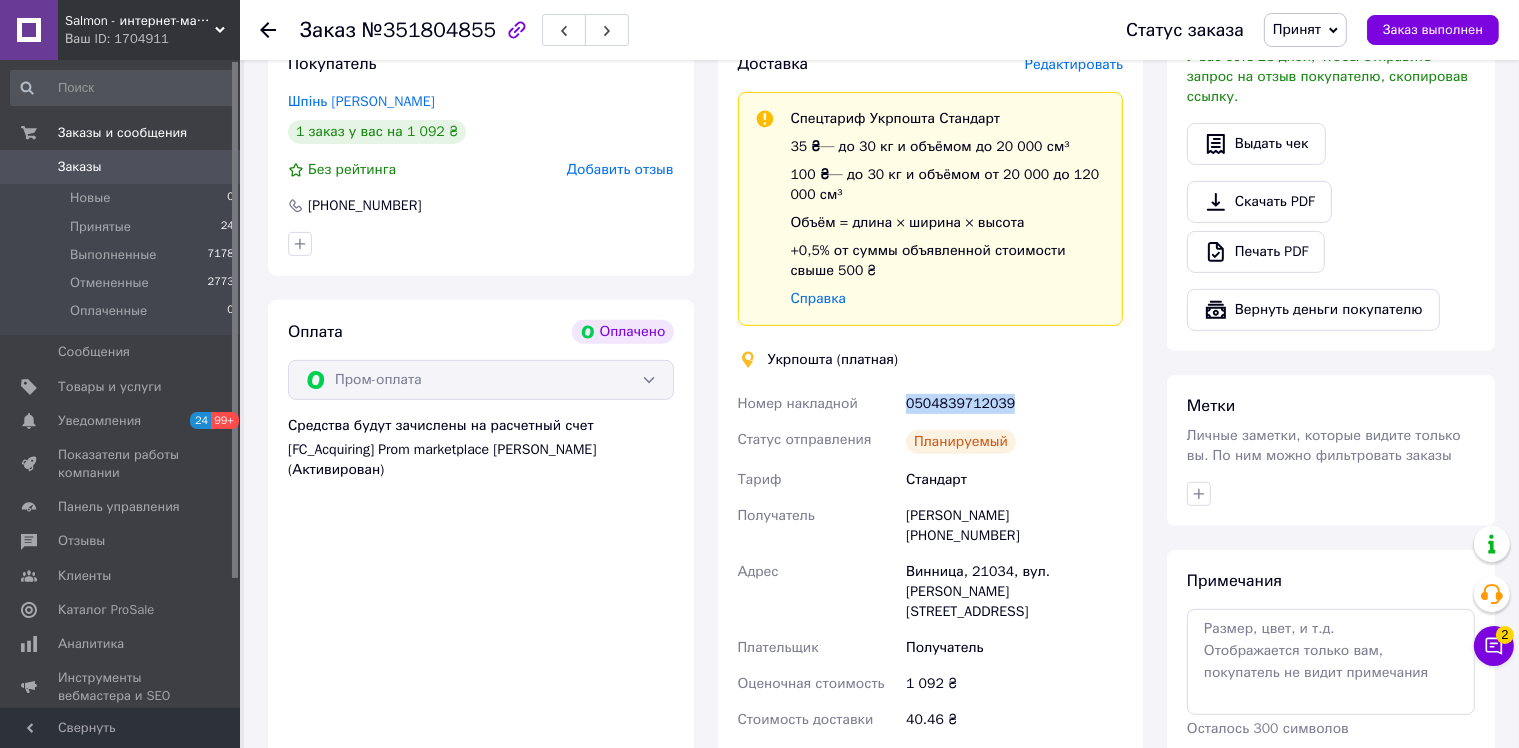 click on "0504839712039" at bounding box center [1014, 404] 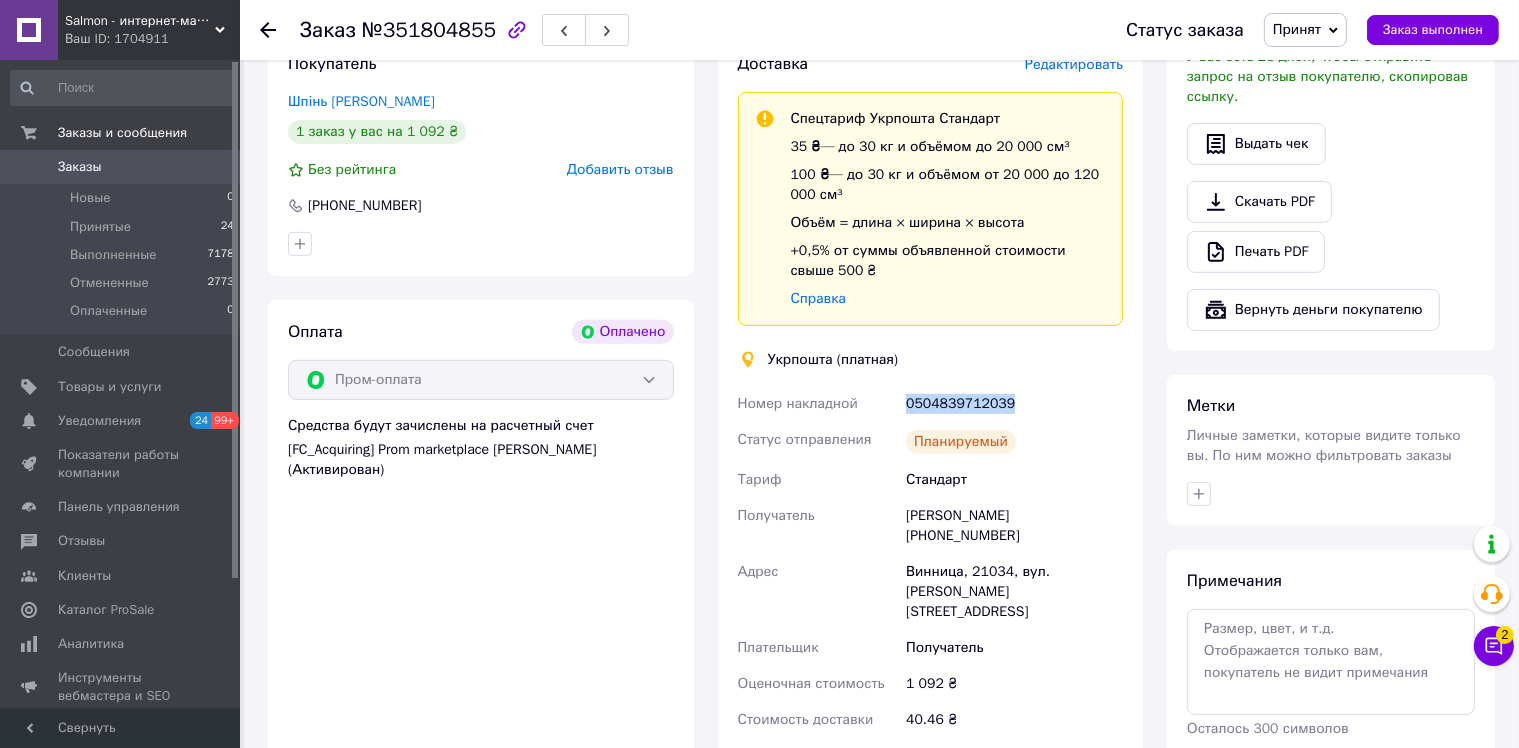 scroll, scrollTop: 900, scrollLeft: 0, axis: vertical 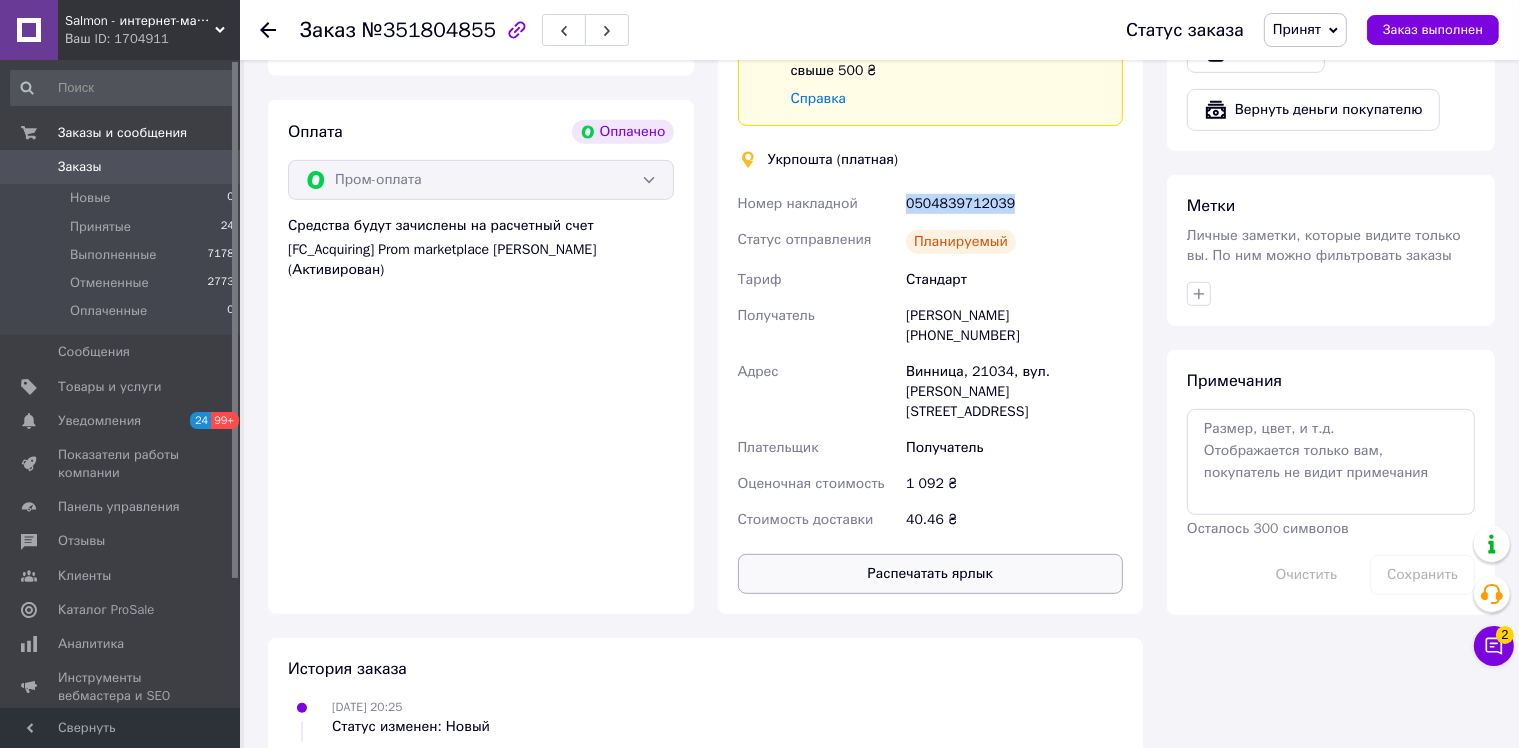 click on "Распечатать ярлык" at bounding box center [931, 574] 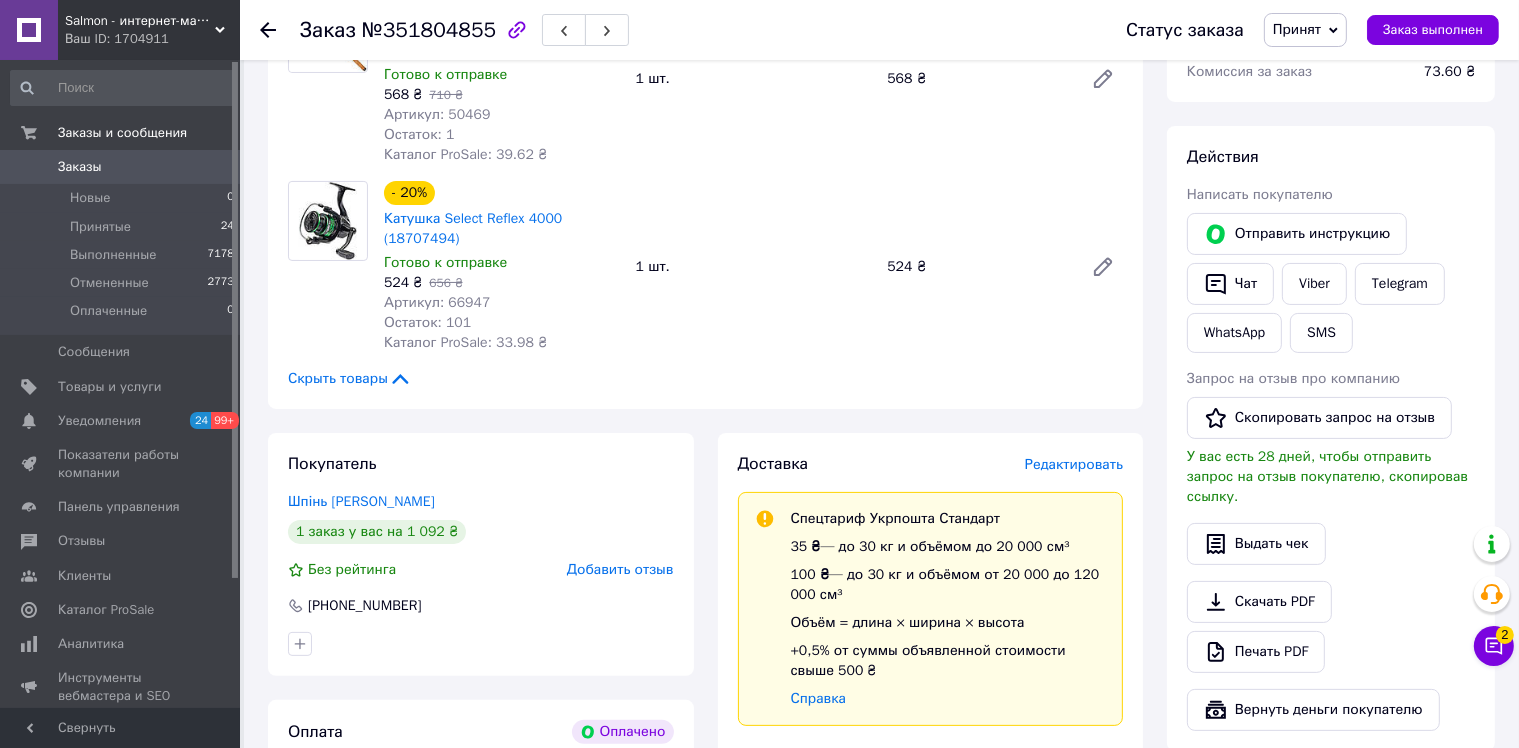 scroll, scrollTop: 0, scrollLeft: 0, axis: both 